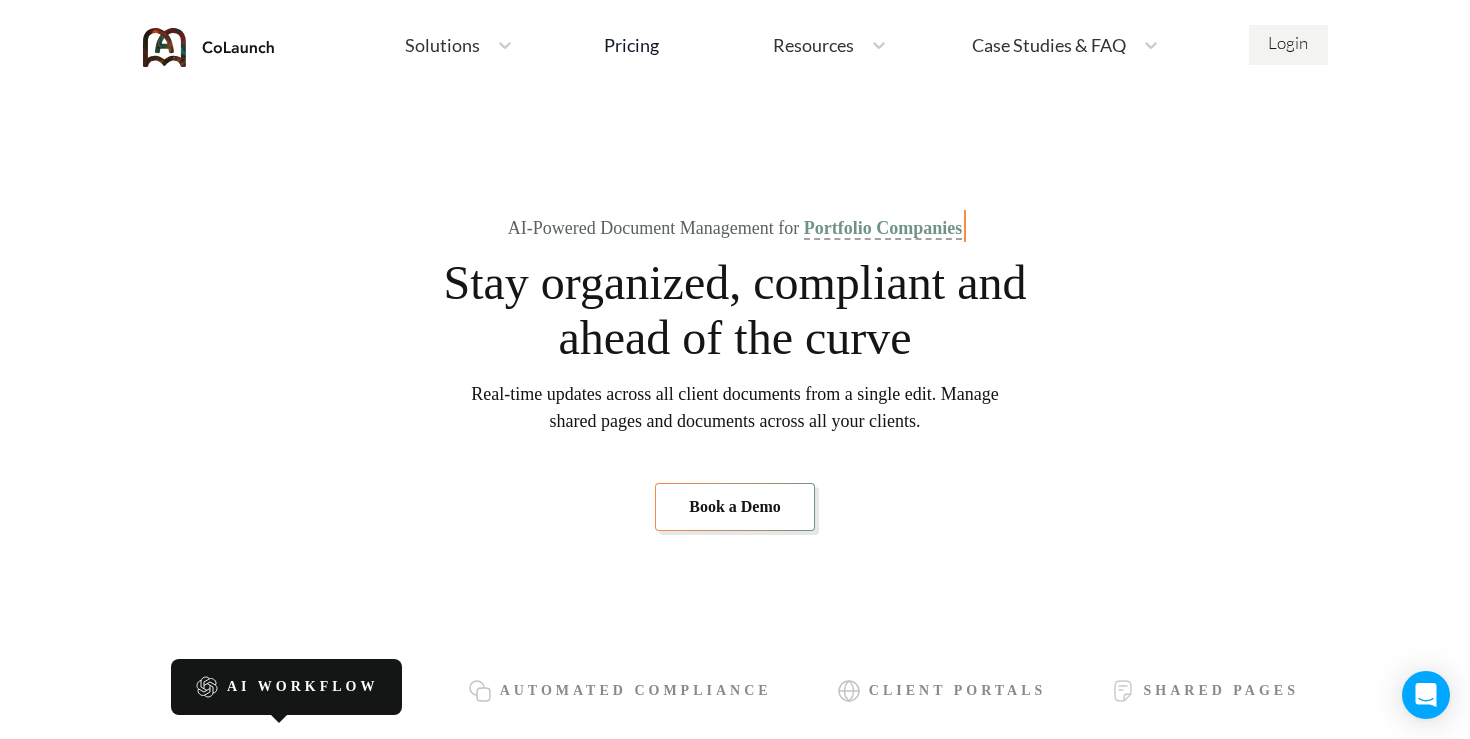 scroll, scrollTop: 0, scrollLeft: 0, axis: both 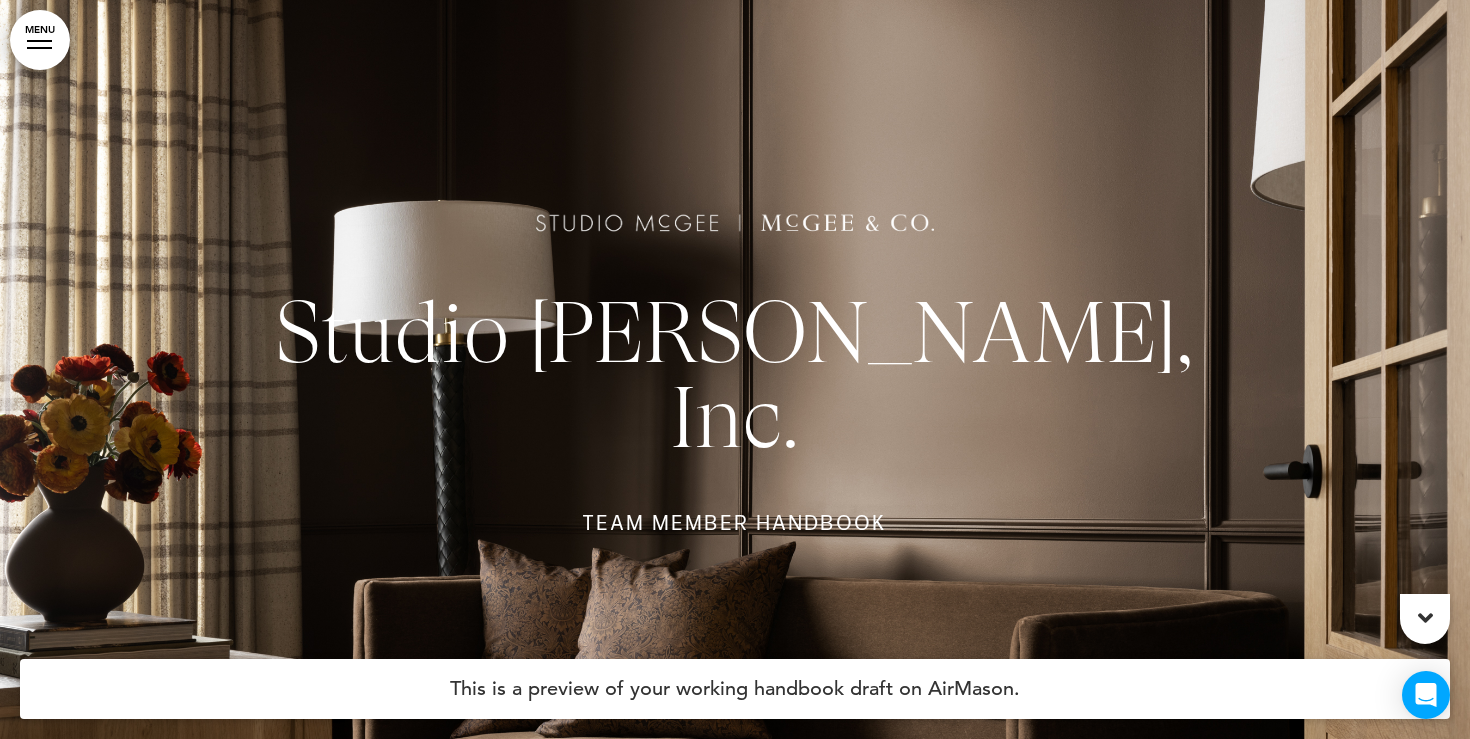 click on "MENU" at bounding box center (40, 40) 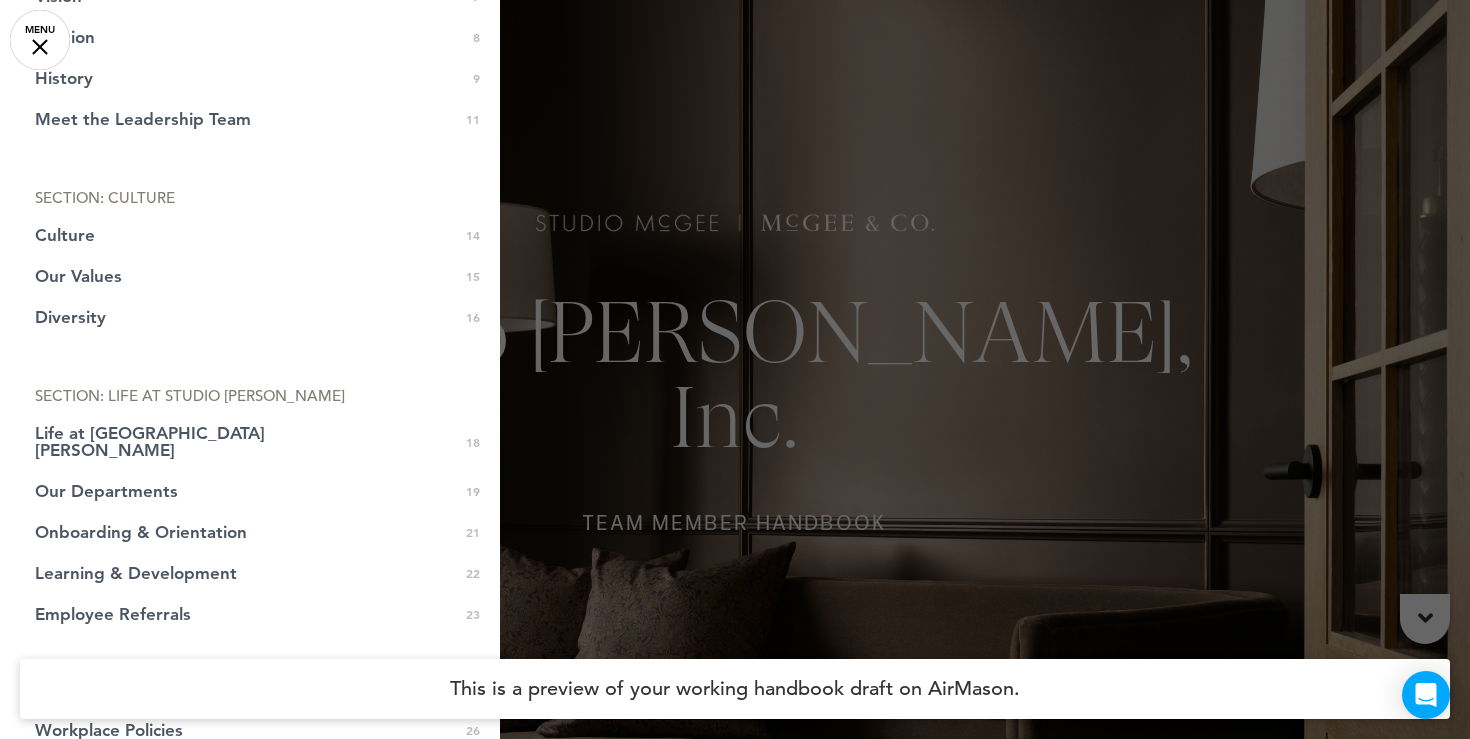 scroll, scrollTop: 0, scrollLeft: 0, axis: both 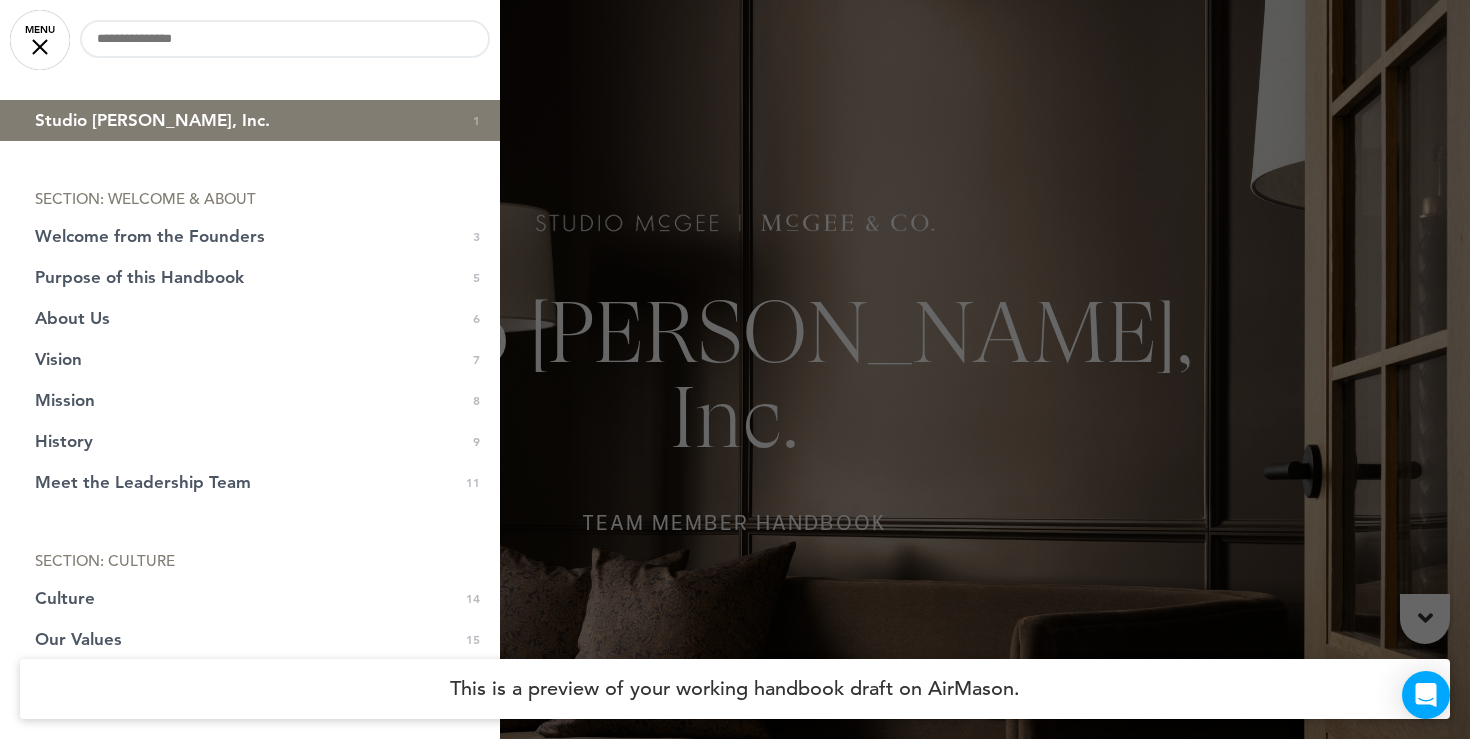 click at bounding box center (735, 369) 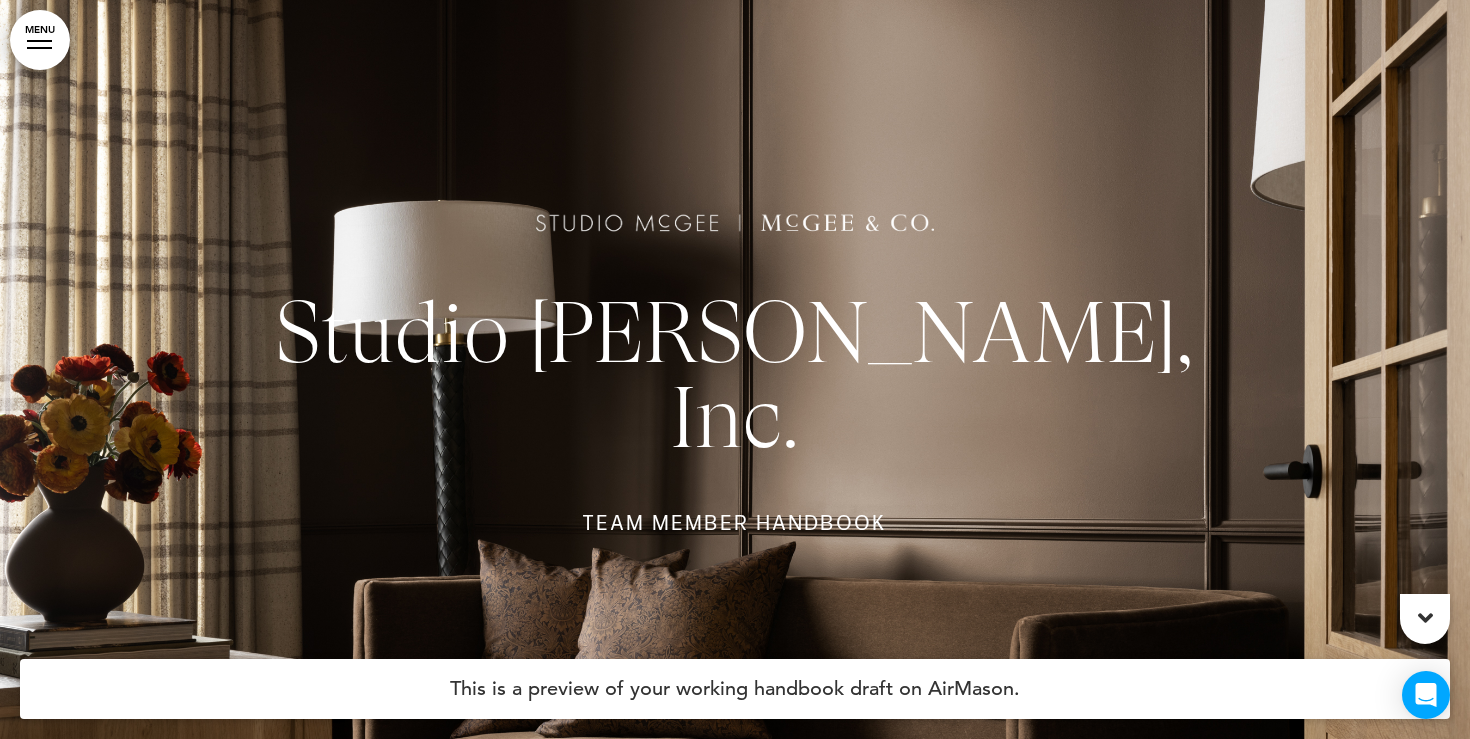 click on "MENU" at bounding box center [40, 40] 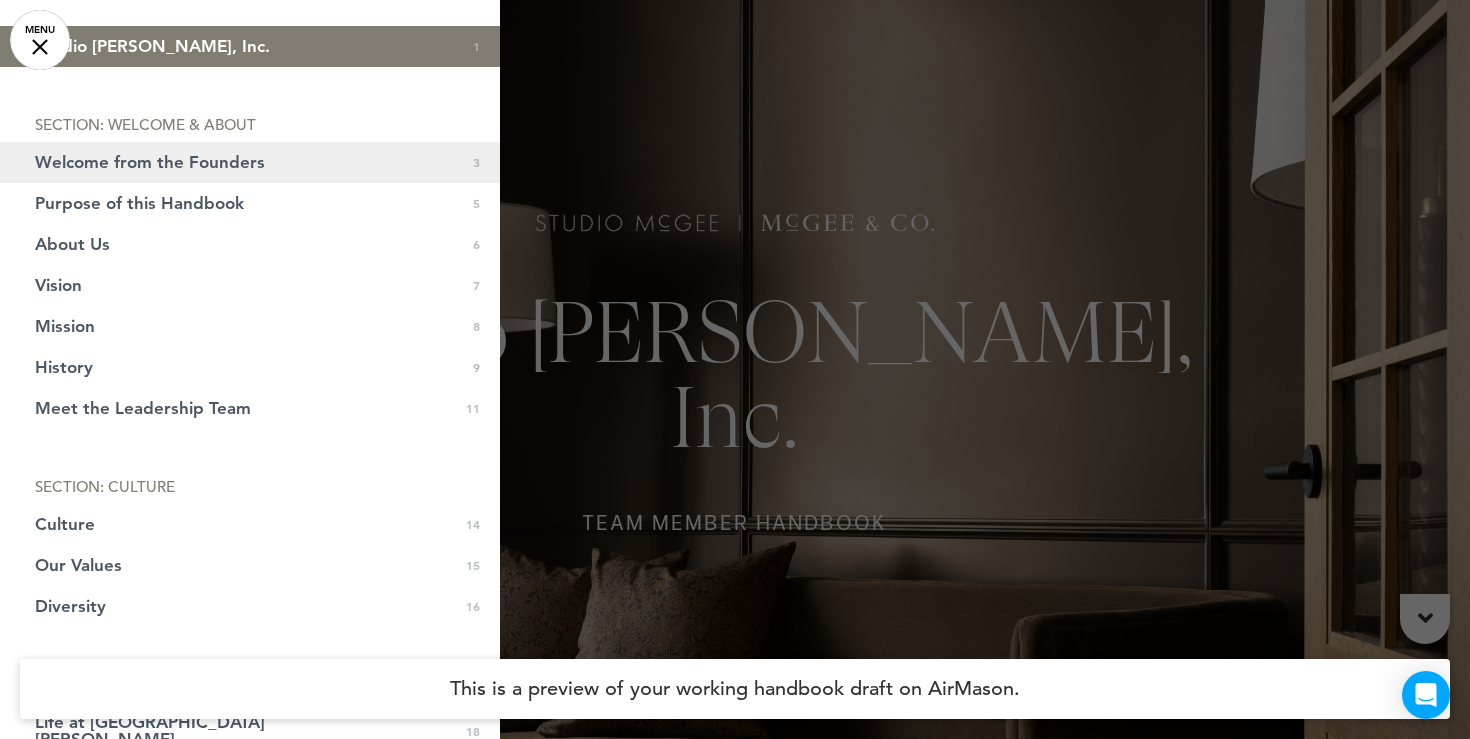 scroll, scrollTop: 0, scrollLeft: 0, axis: both 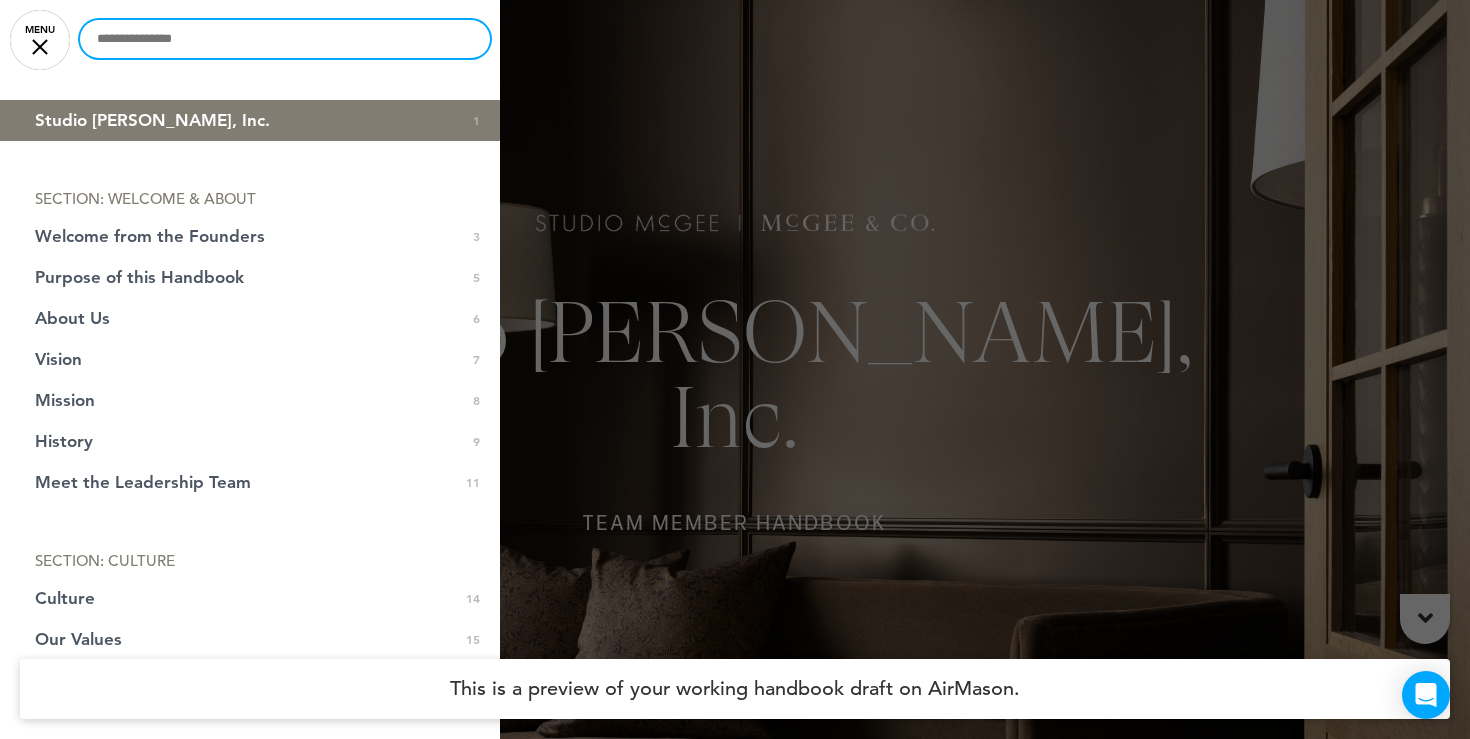 click at bounding box center [285, 39] 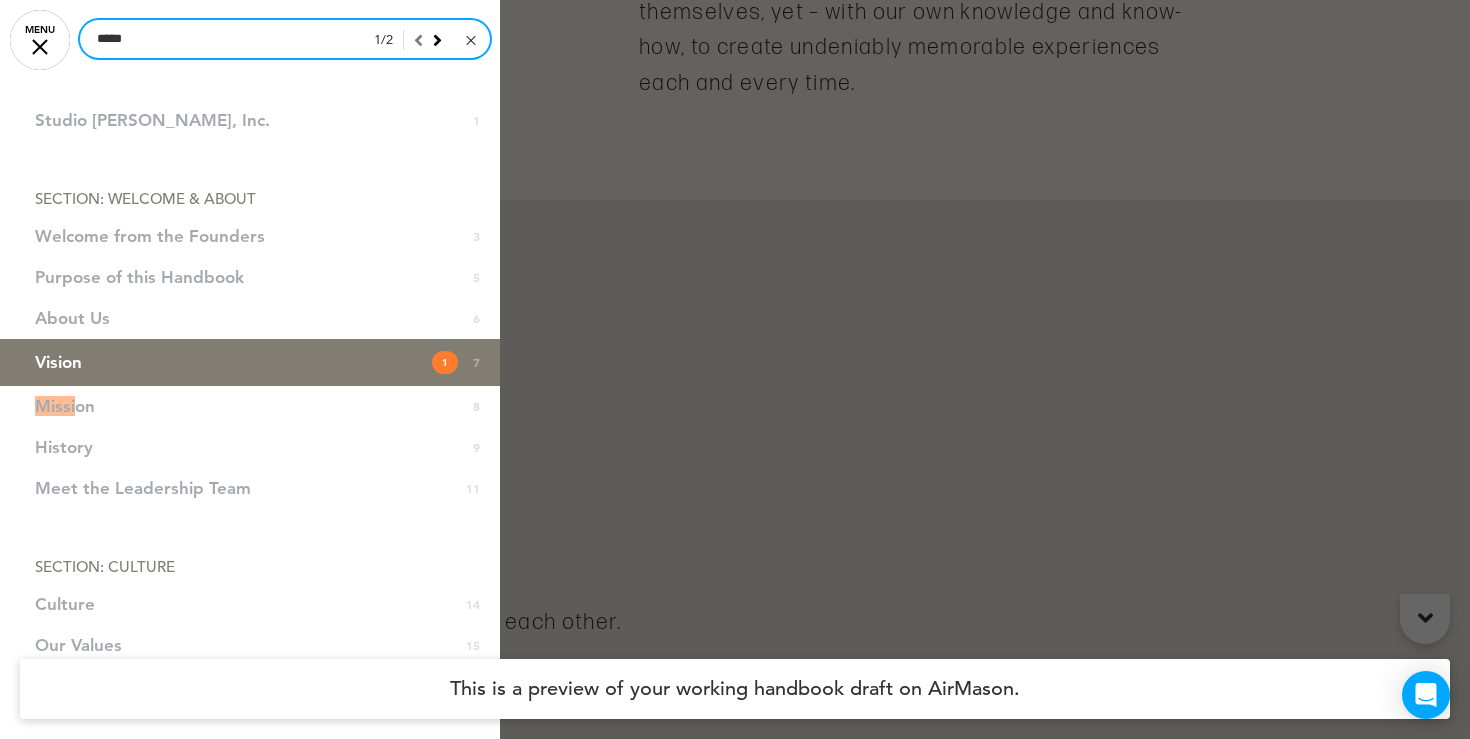 scroll, scrollTop: 4909, scrollLeft: 0, axis: vertical 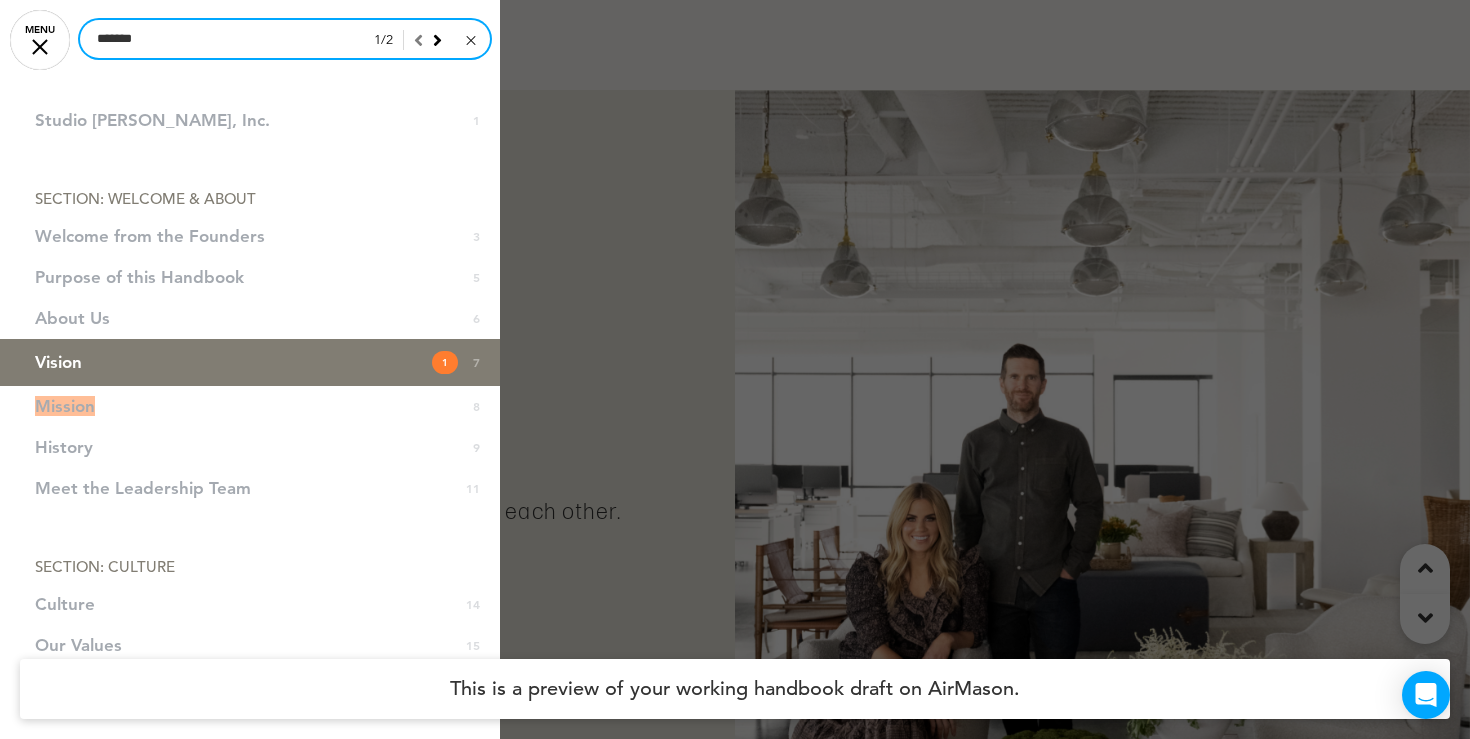 type on "*******" 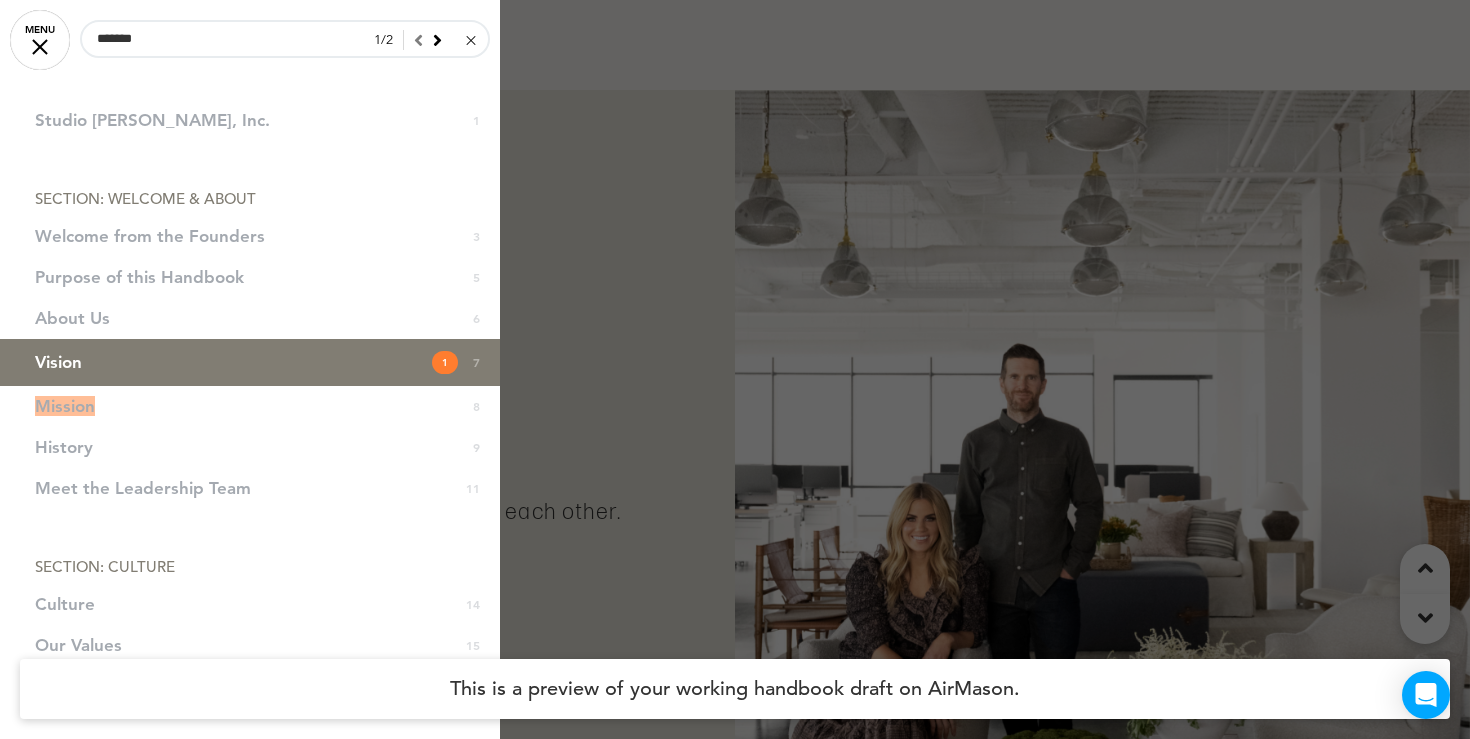 click at bounding box center (735, 369) 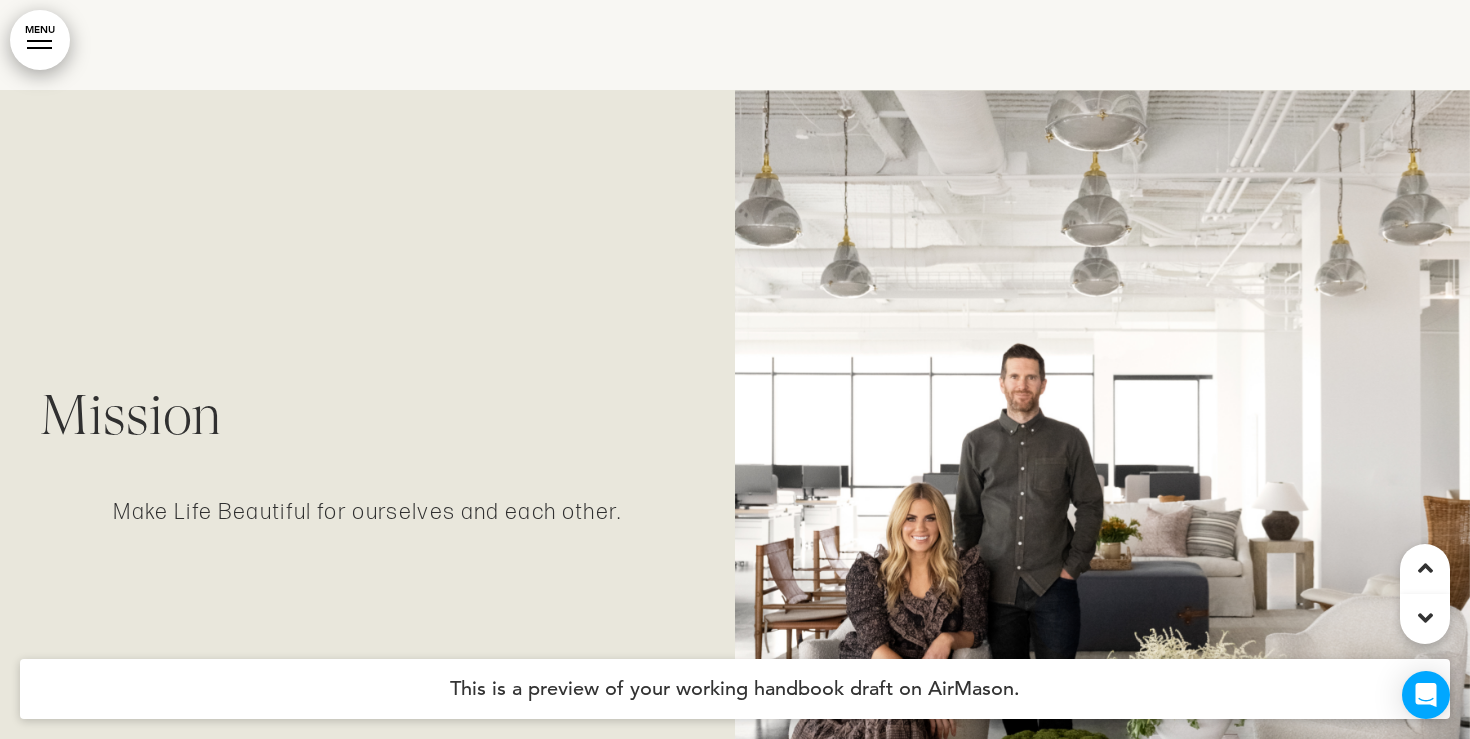 click on "MENU" at bounding box center (40, 40) 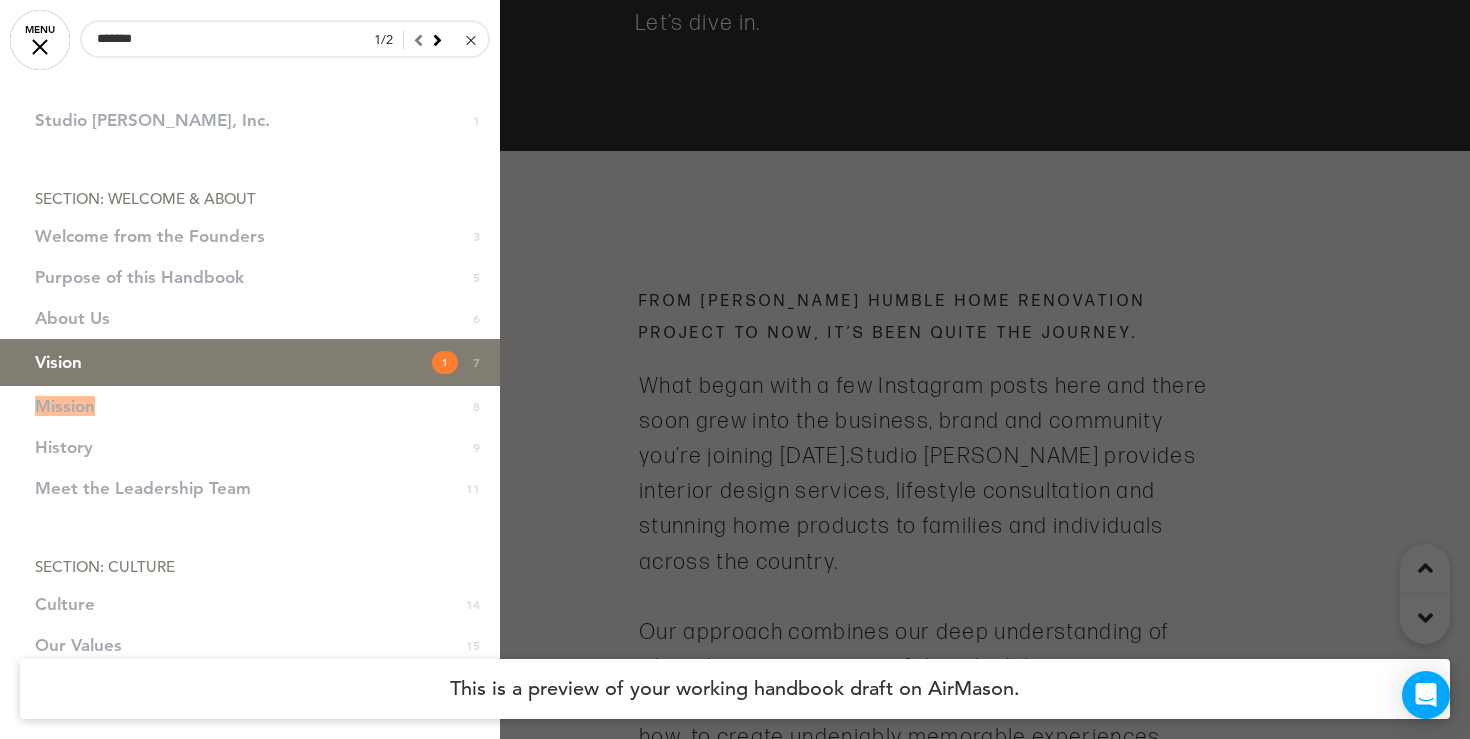 scroll, scrollTop: 4031, scrollLeft: 0, axis: vertical 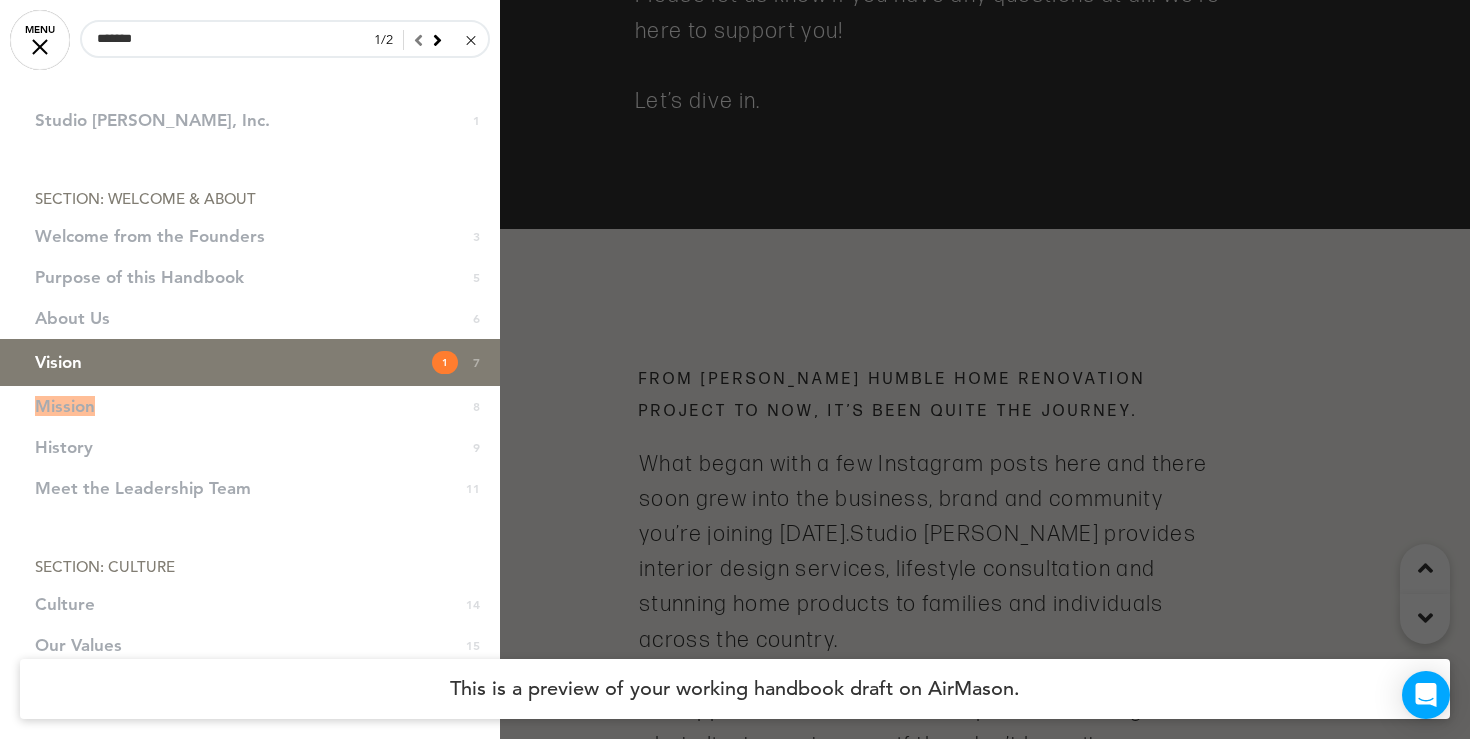 click on "Studio McGee, Inc.
1" at bounding box center (250, 120) 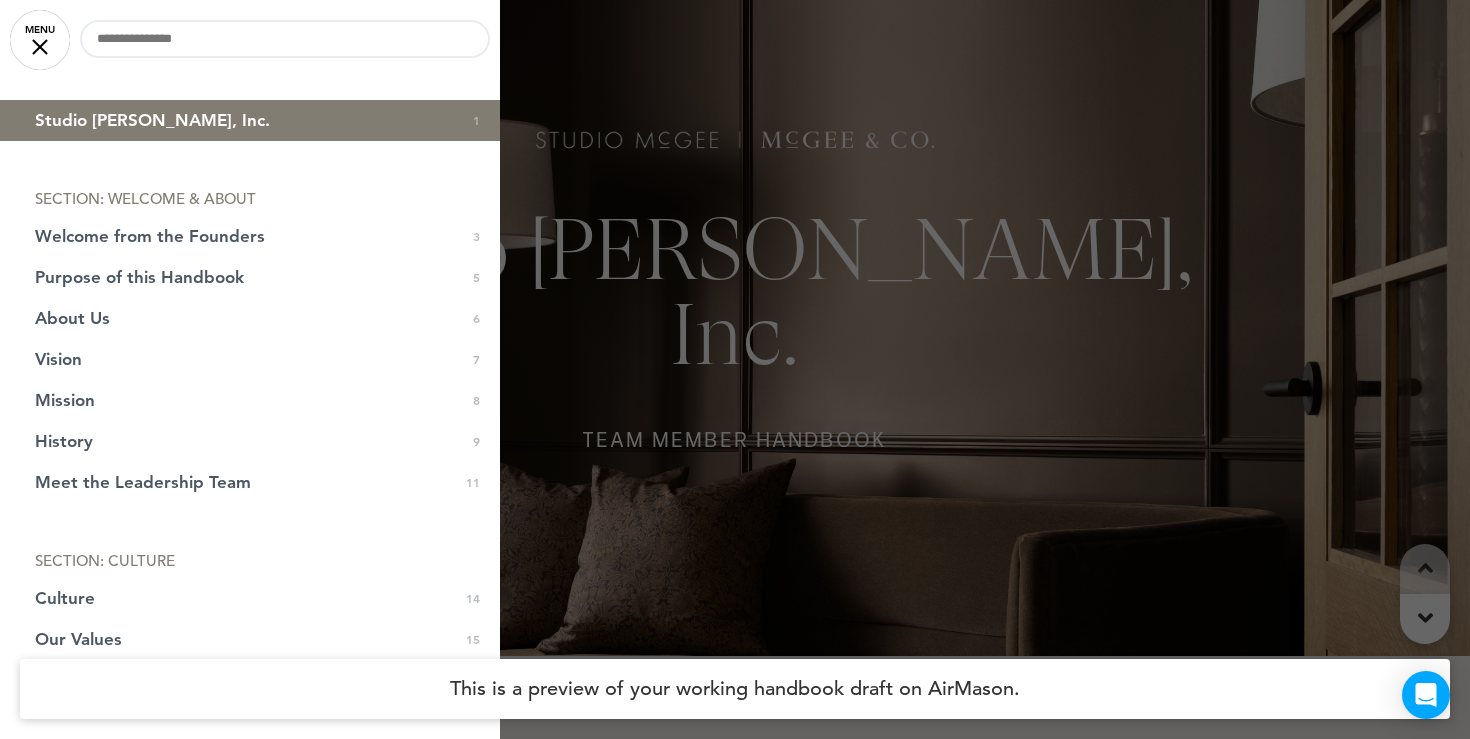 scroll, scrollTop: 0, scrollLeft: 0, axis: both 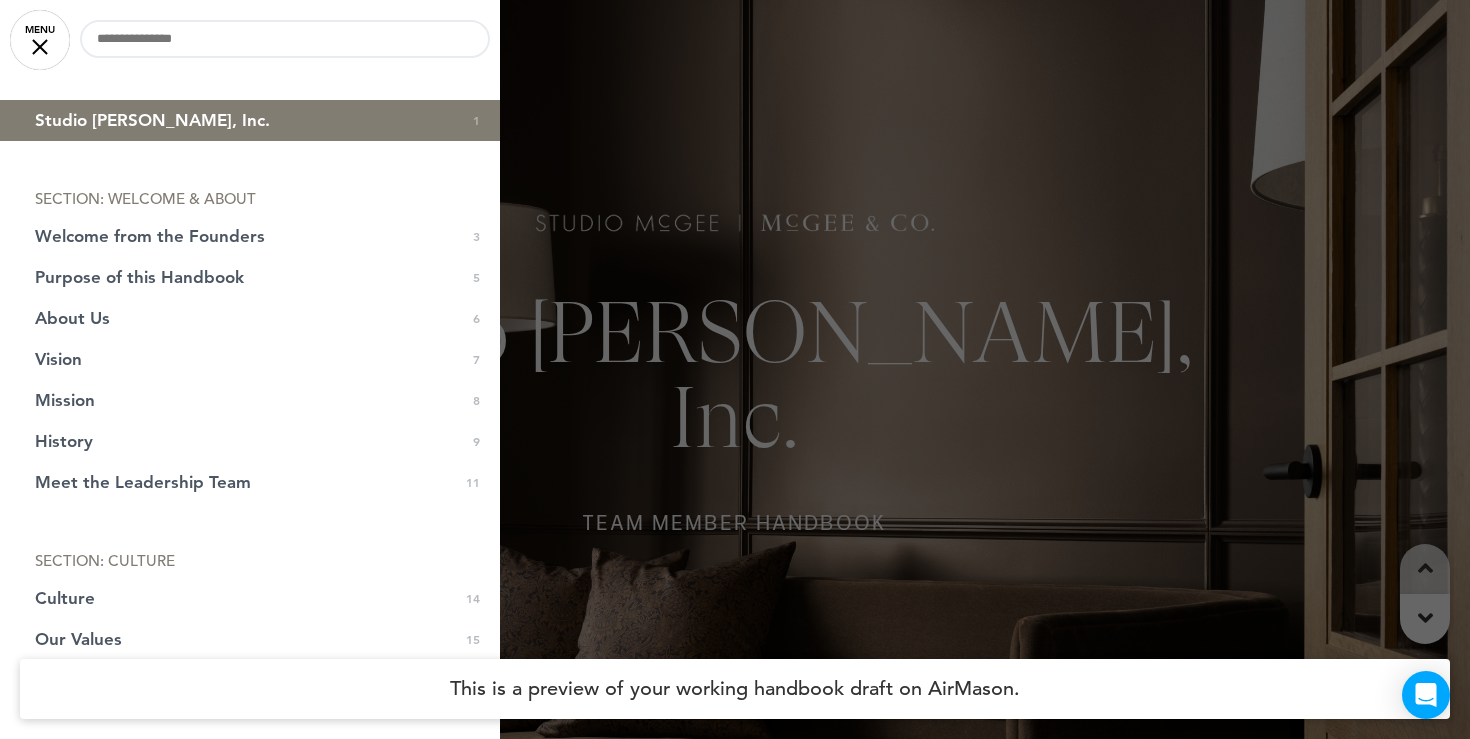 click on "Studio McGee, Inc." at bounding box center [152, 120] 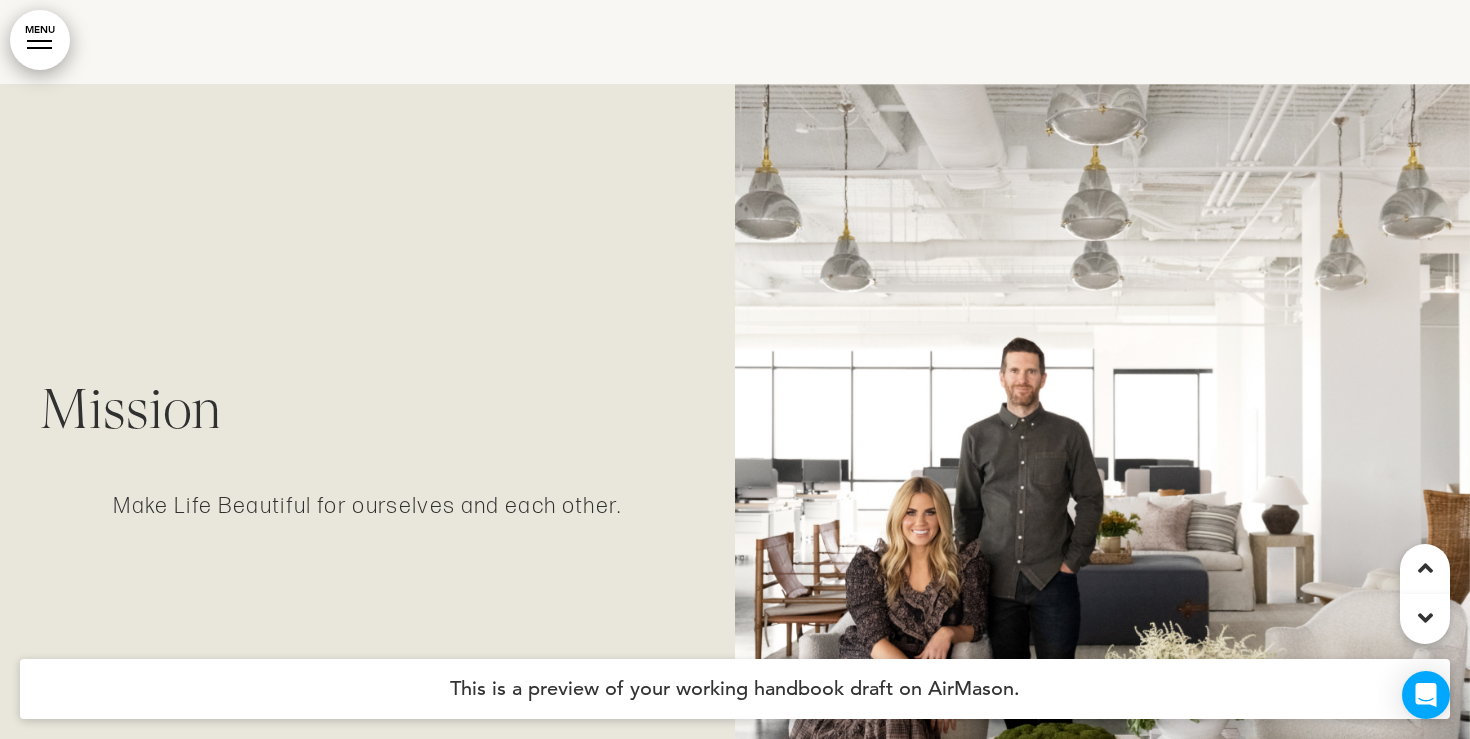 scroll, scrollTop: 4948, scrollLeft: 0, axis: vertical 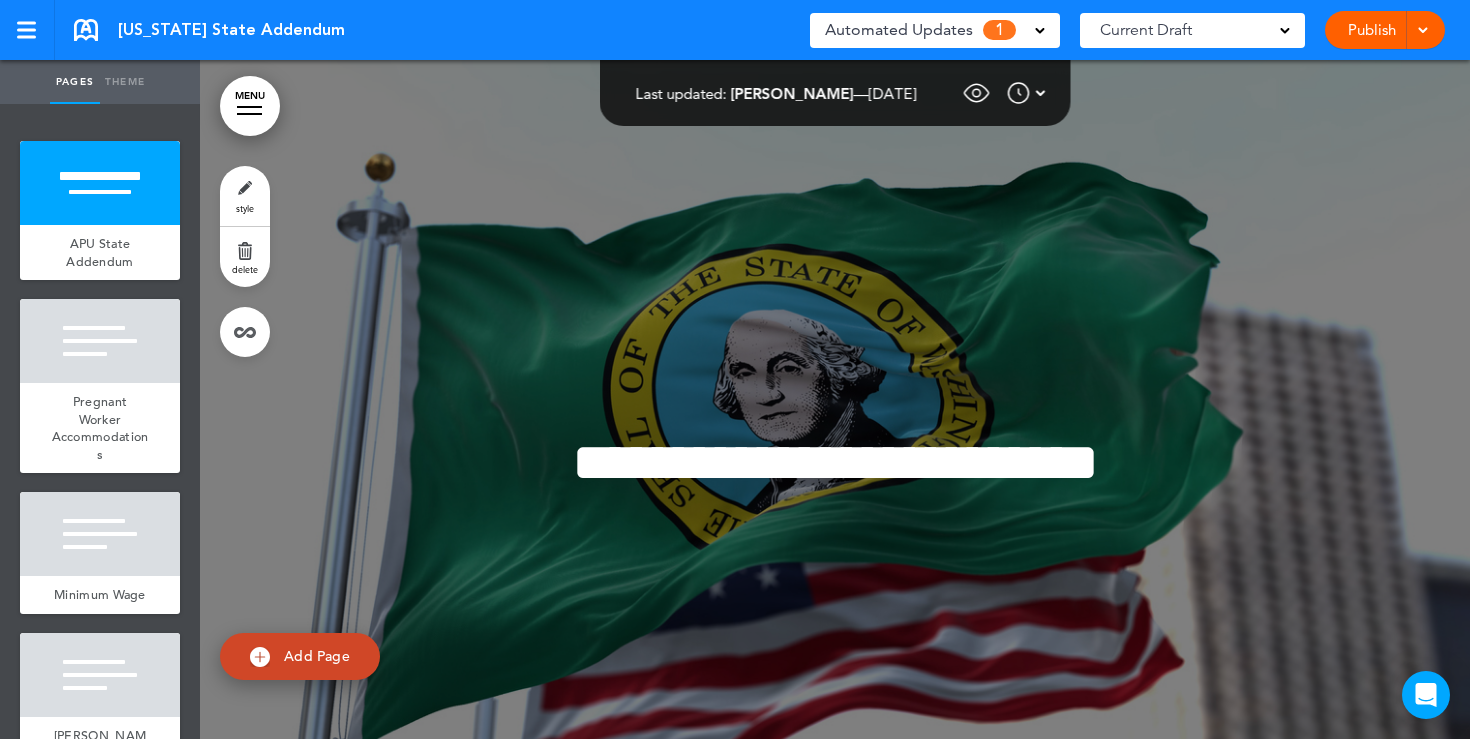 click on "Automated Updates
1" at bounding box center (935, 30) 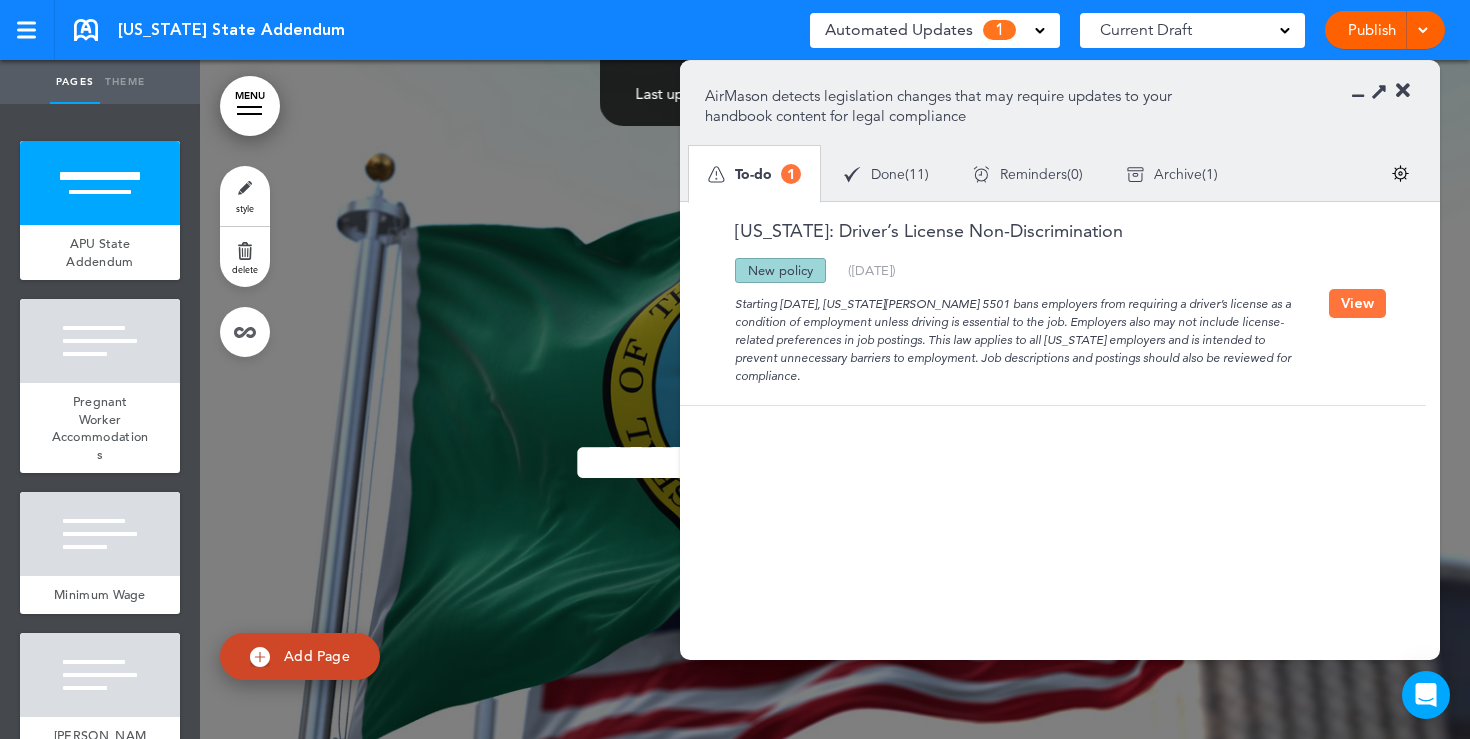 drag, startPoint x: 812, startPoint y: 269, endPoint x: 750, endPoint y: 265, distance: 62.1289 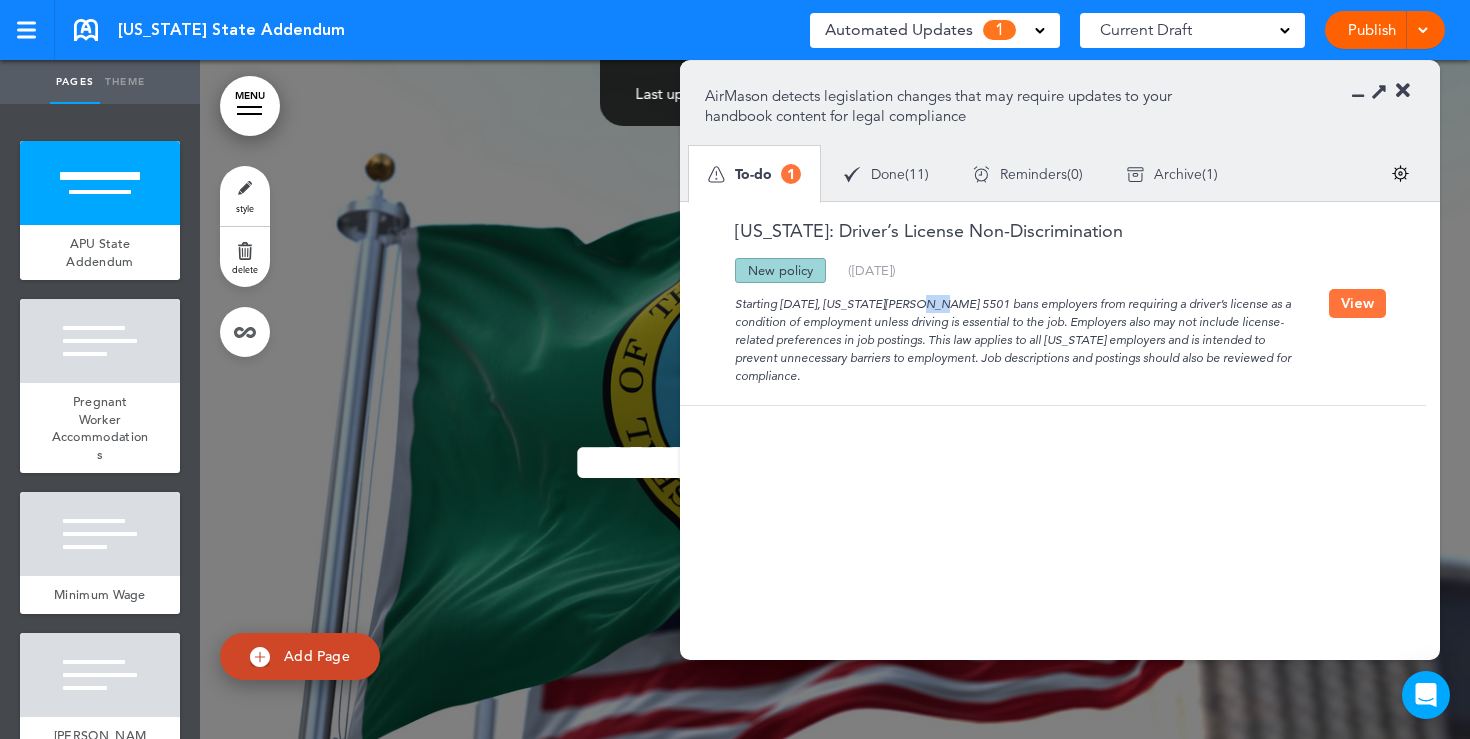 drag, startPoint x: 856, startPoint y: 305, endPoint x: 836, endPoint y: 309, distance: 20.396078 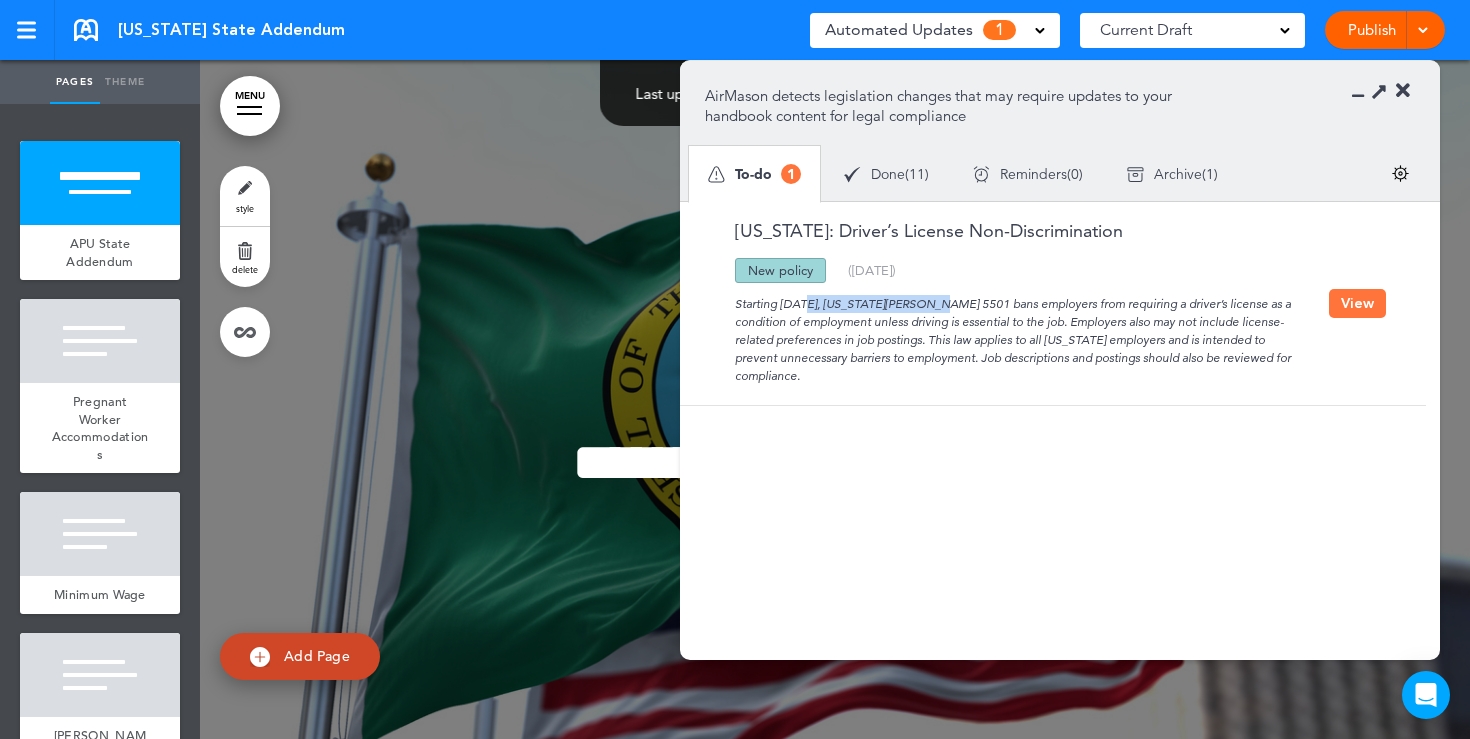drag, startPoint x: 854, startPoint y: 304, endPoint x: 732, endPoint y: 300, distance: 122.06556 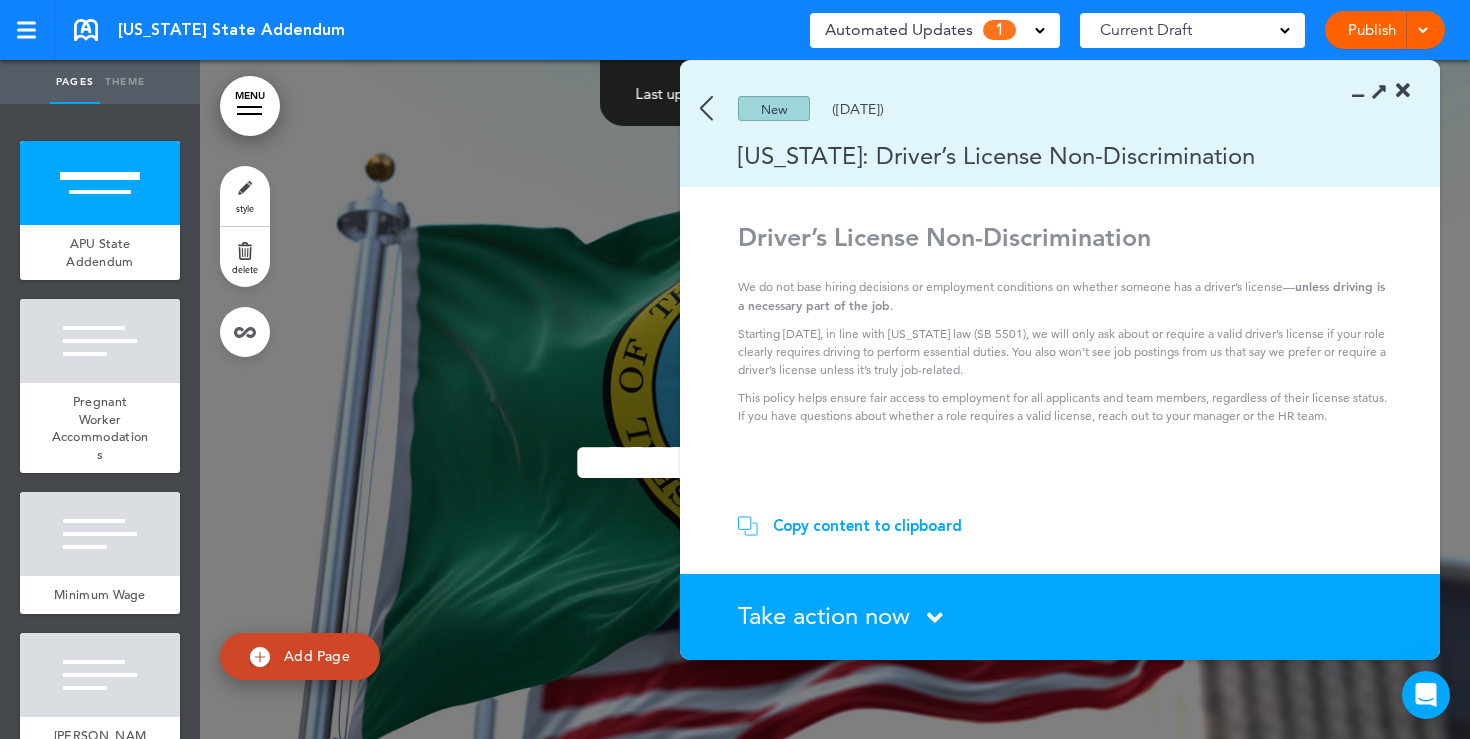 click on "Take action now" at bounding box center (824, 615) 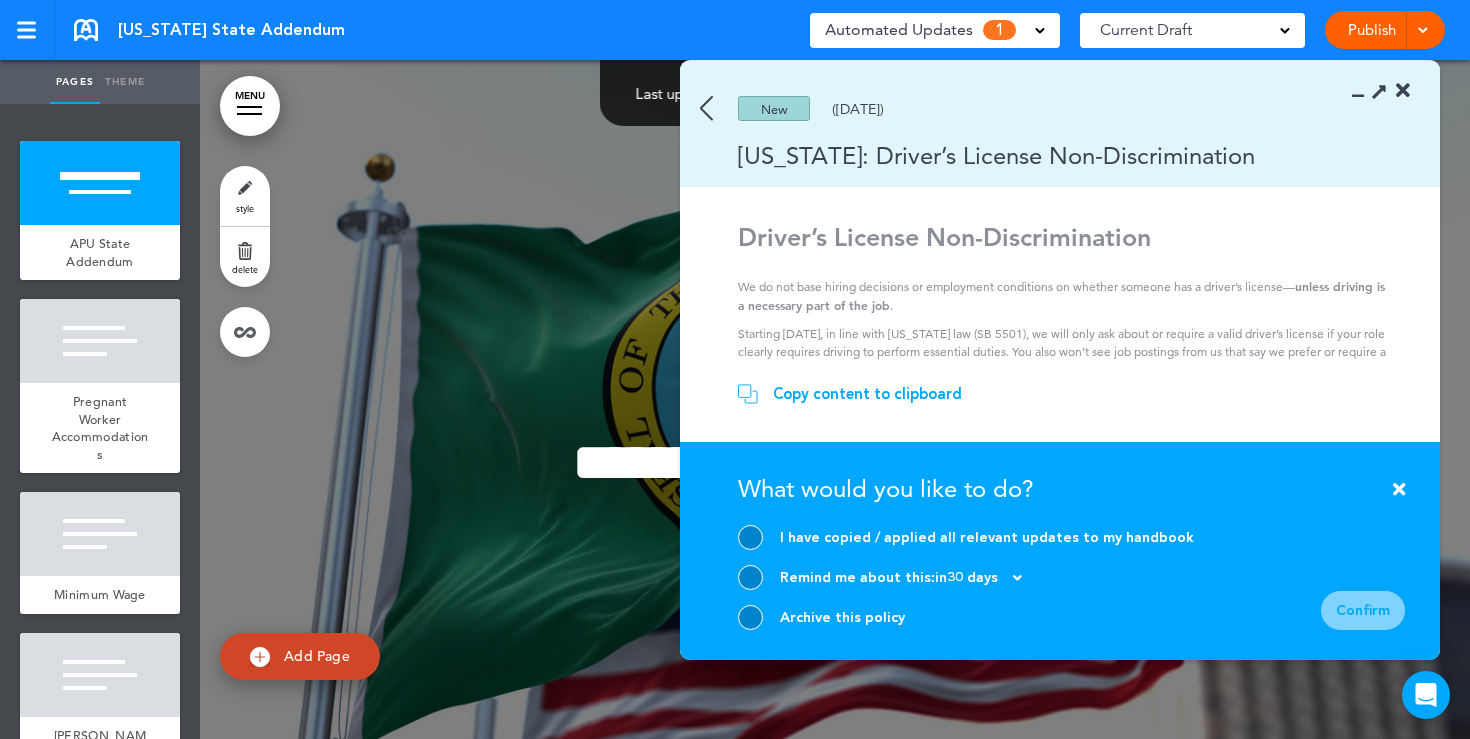 click at bounding box center [750, 617] 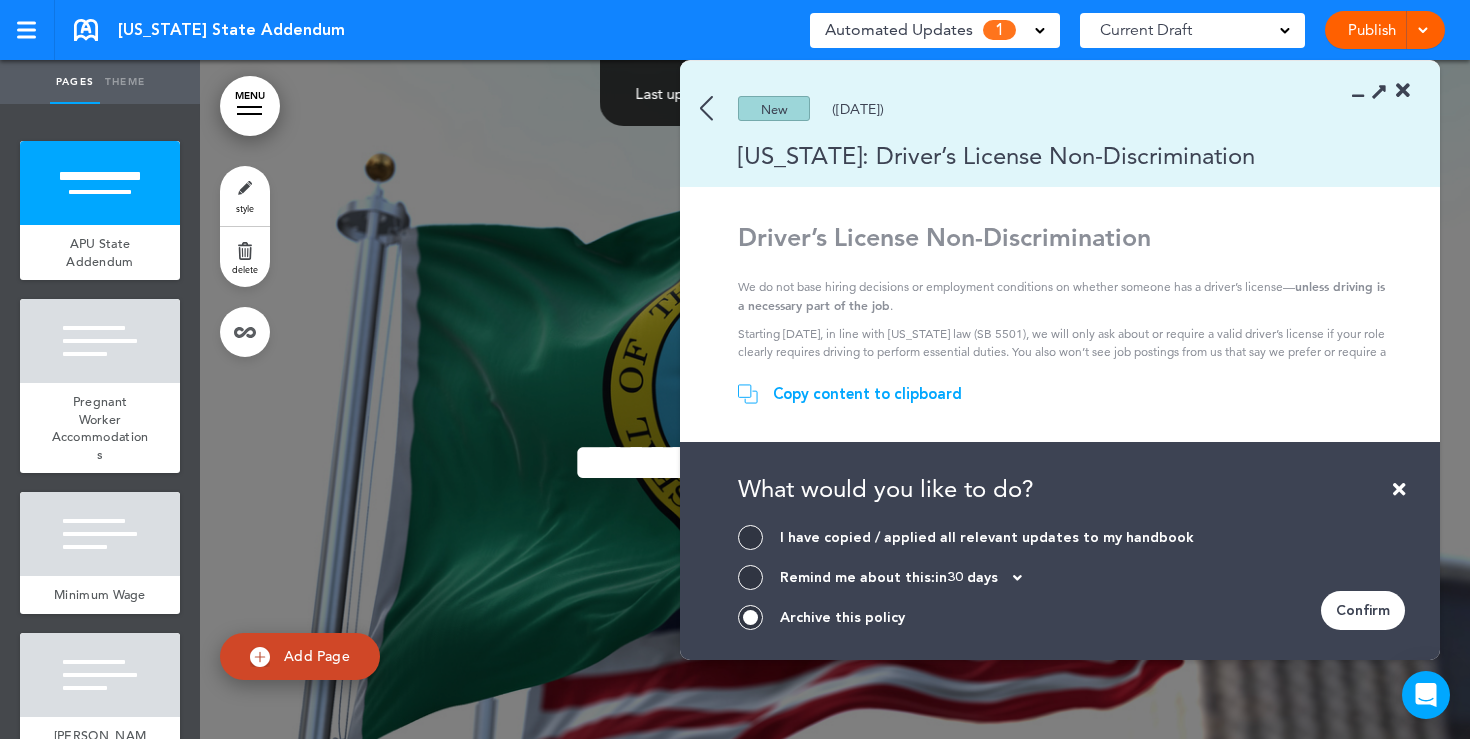 click at bounding box center (706, 108) 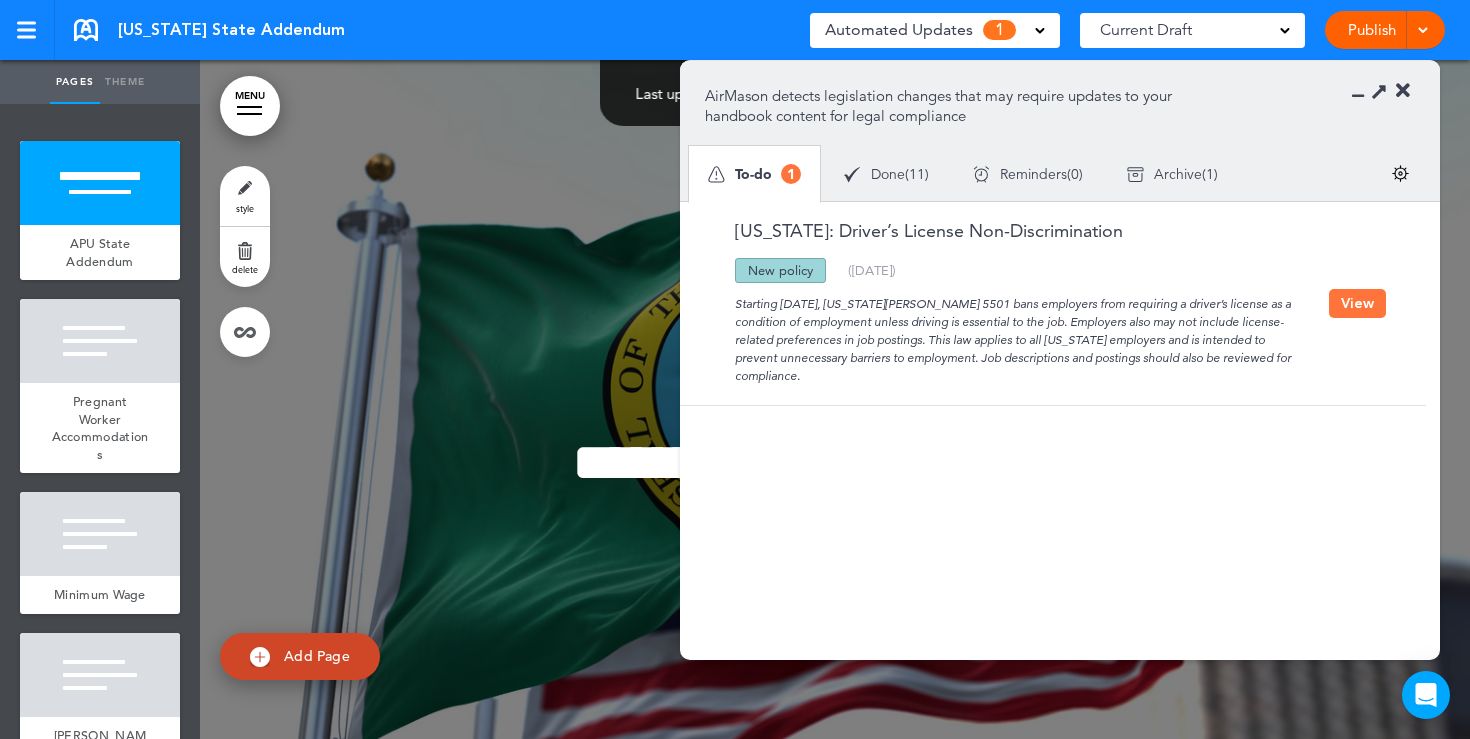 click on "Done  ( 11 )" at bounding box center [886, 174] 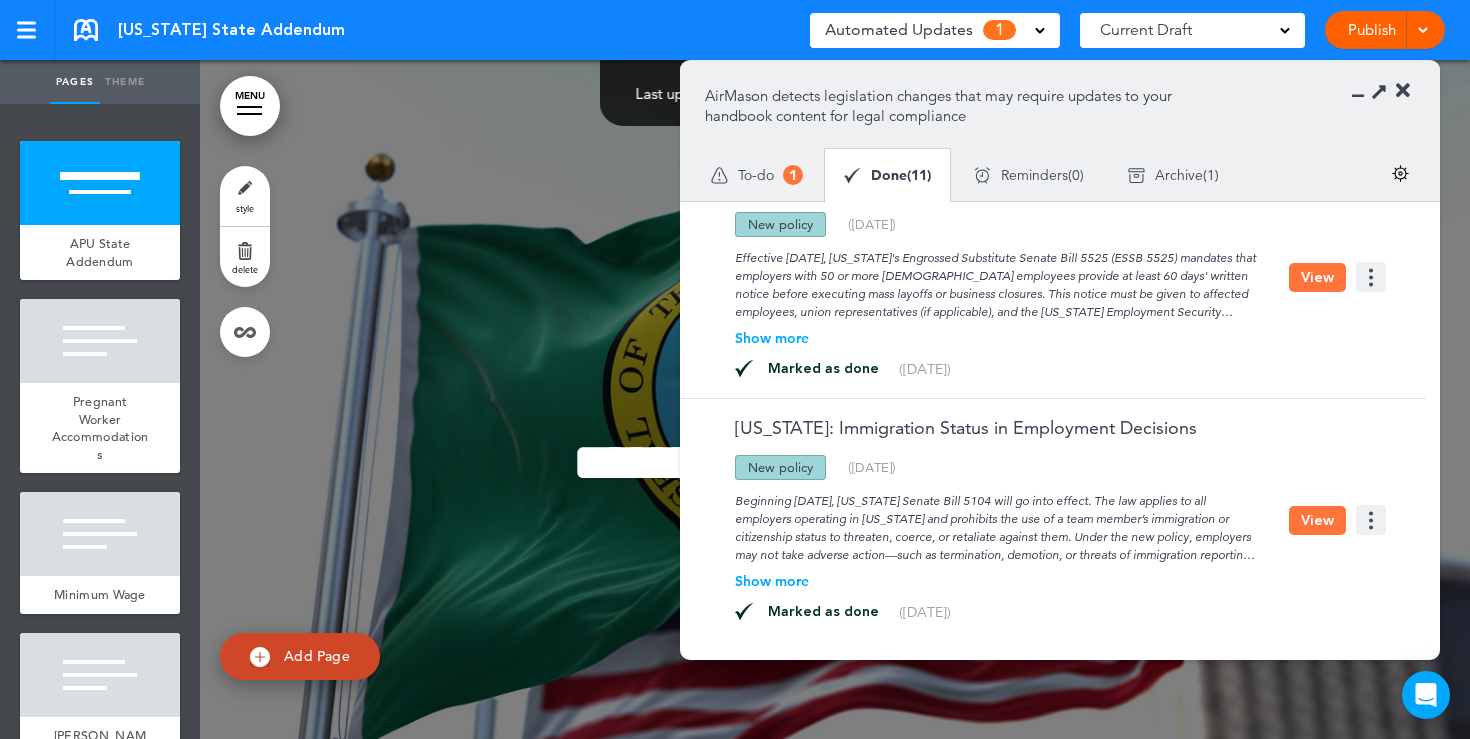 scroll, scrollTop: 292, scrollLeft: 0, axis: vertical 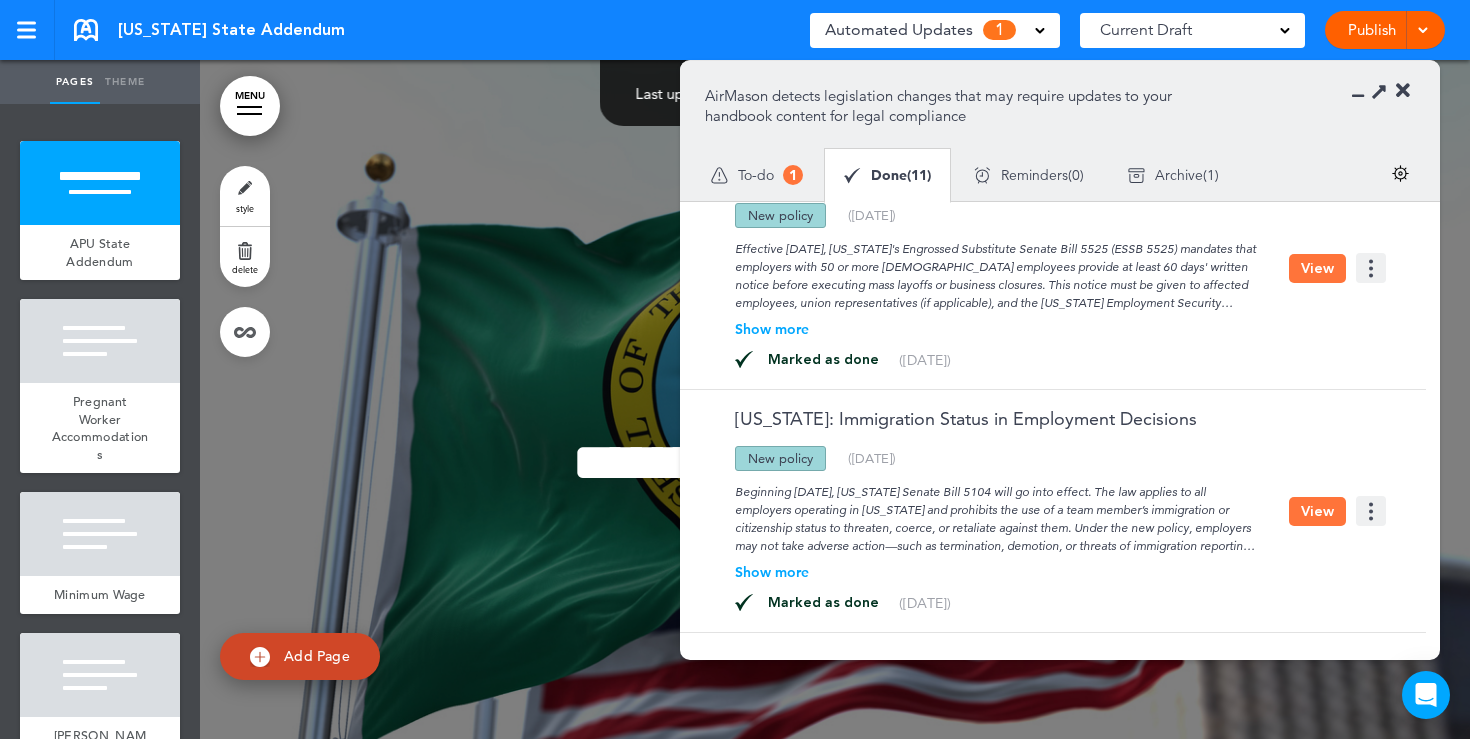 click at bounding box center (1403, 91) 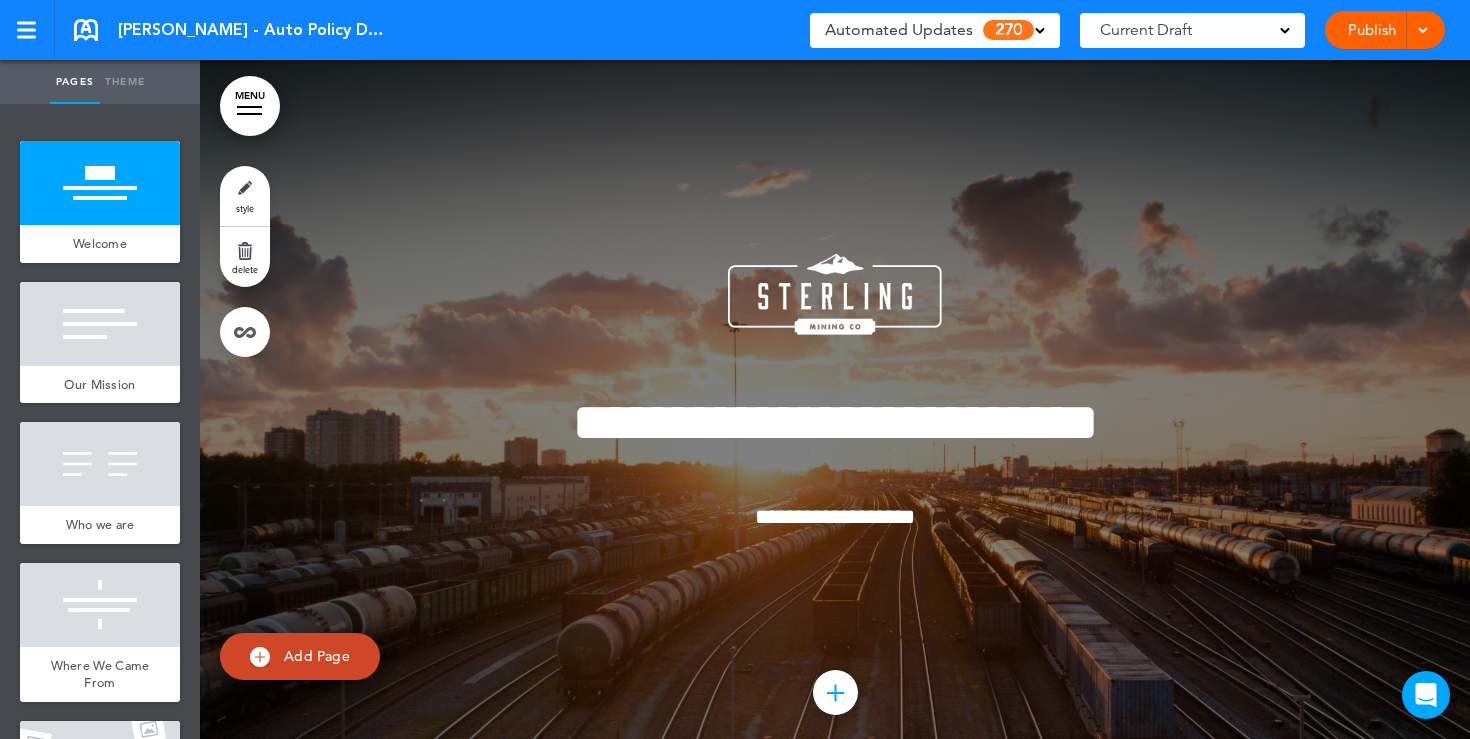 scroll, scrollTop: 0, scrollLeft: 0, axis: both 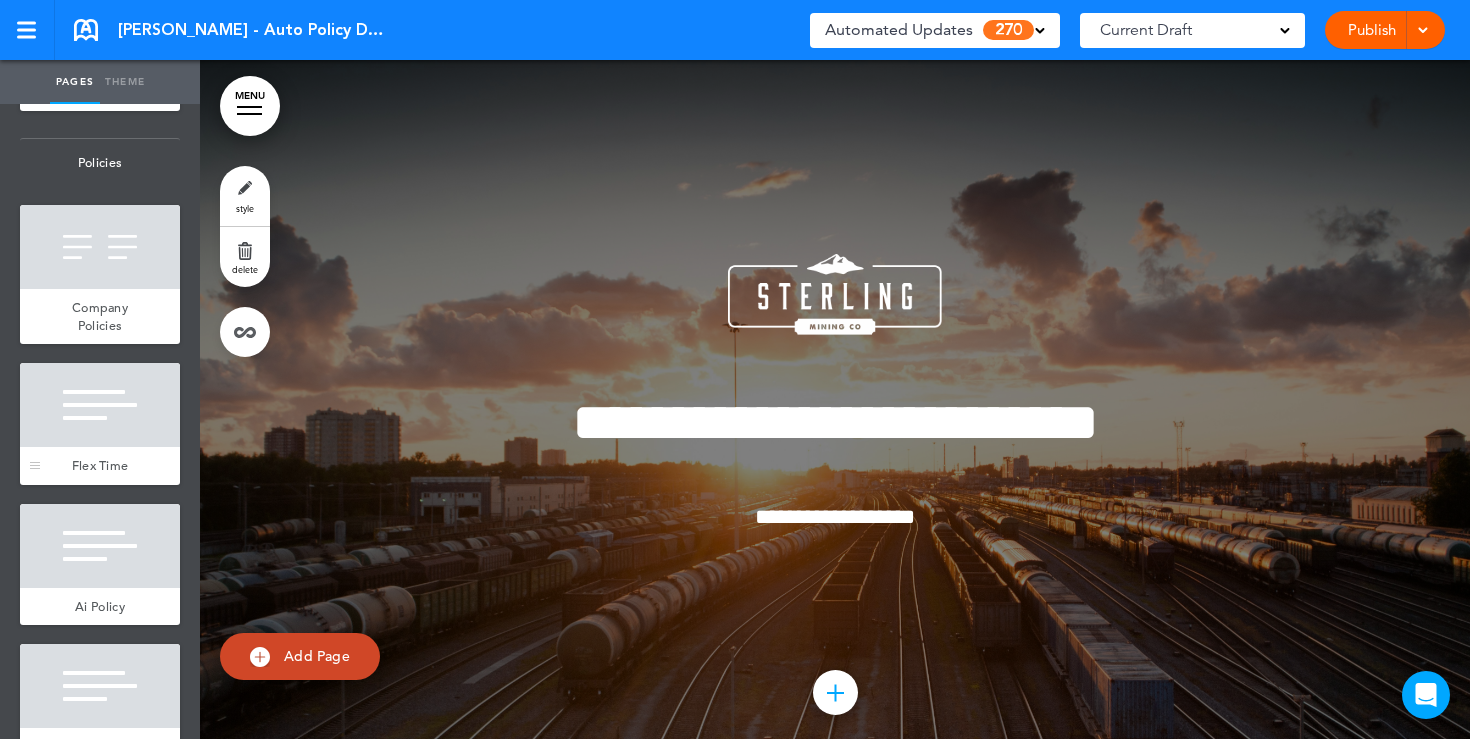 click at bounding box center (100, 405) 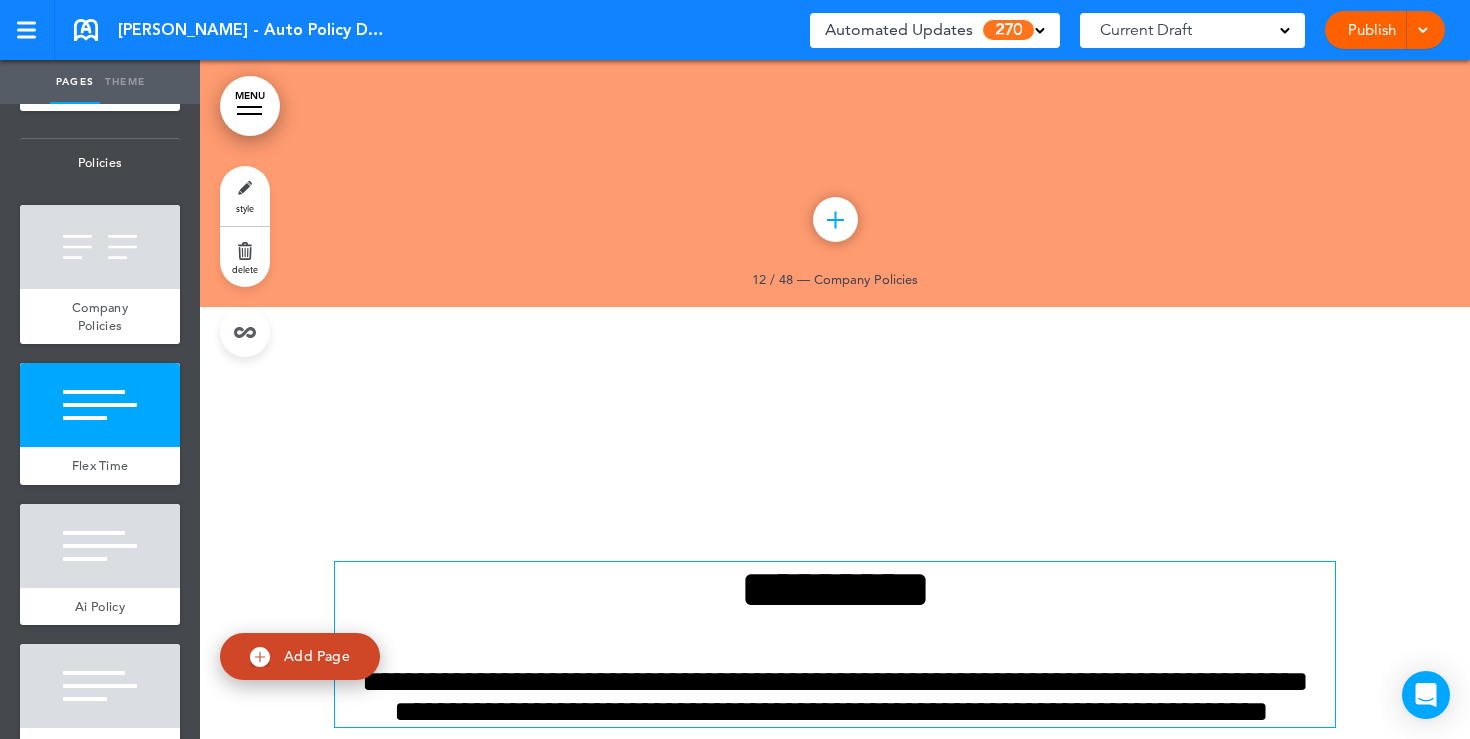scroll, scrollTop: 13972, scrollLeft: 0, axis: vertical 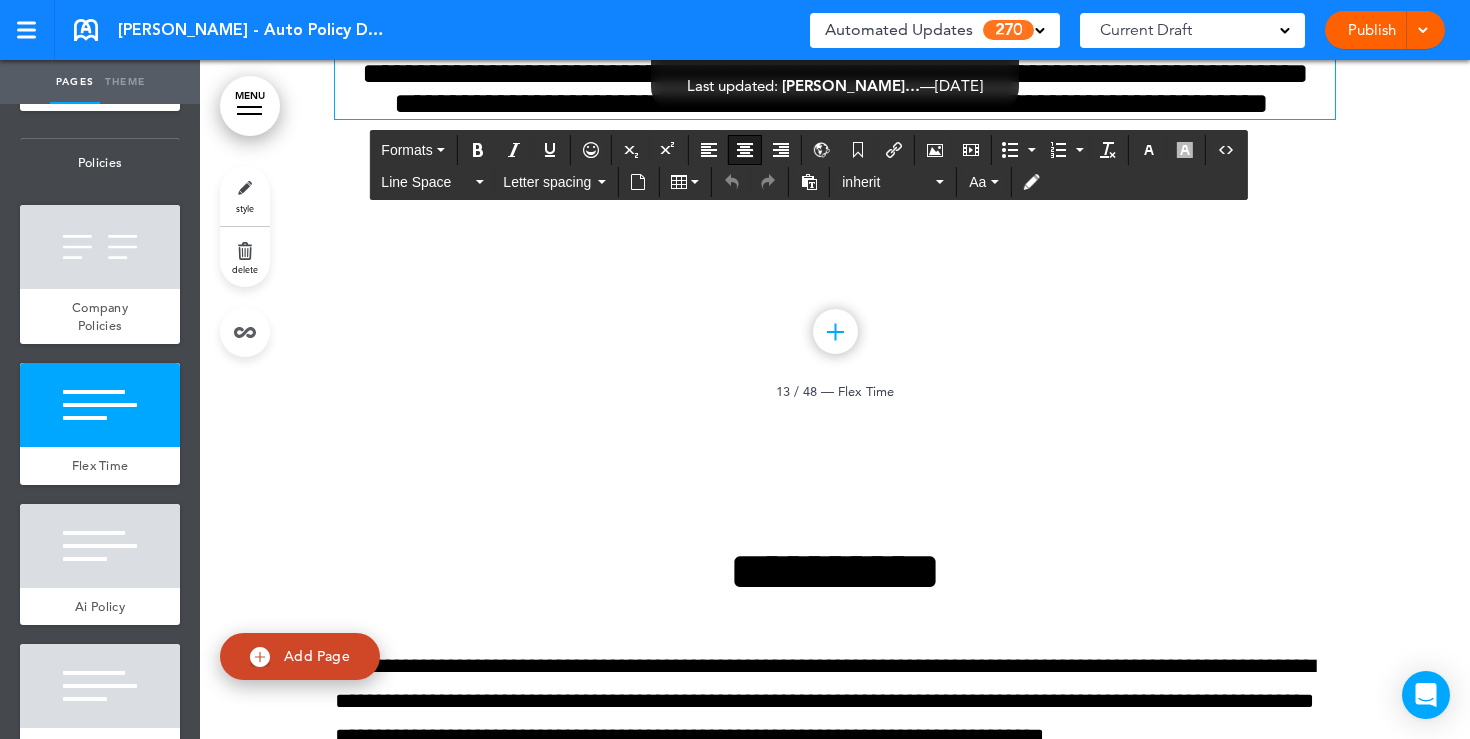 click on "**********" at bounding box center [835, 89] 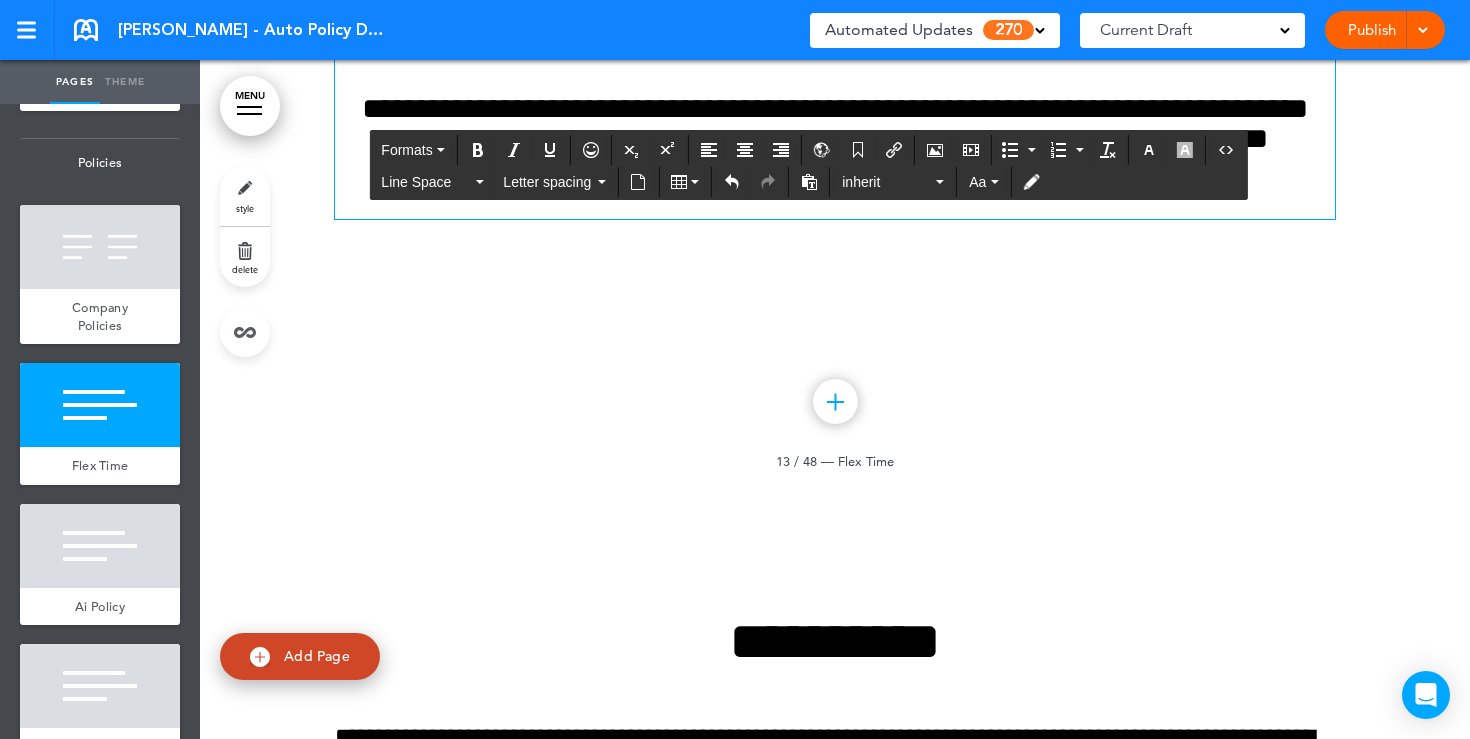 scroll, scrollTop: 13937, scrollLeft: 0, axis: vertical 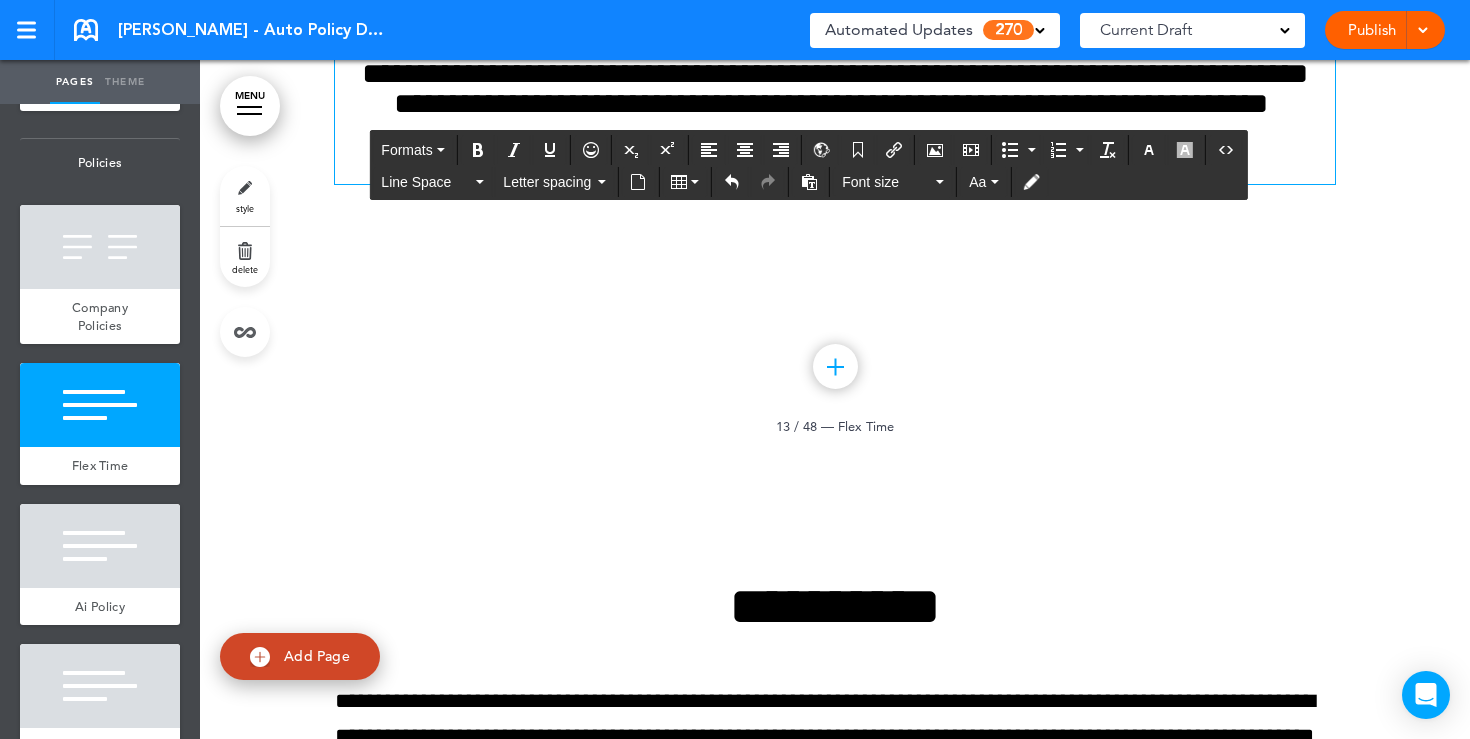 type 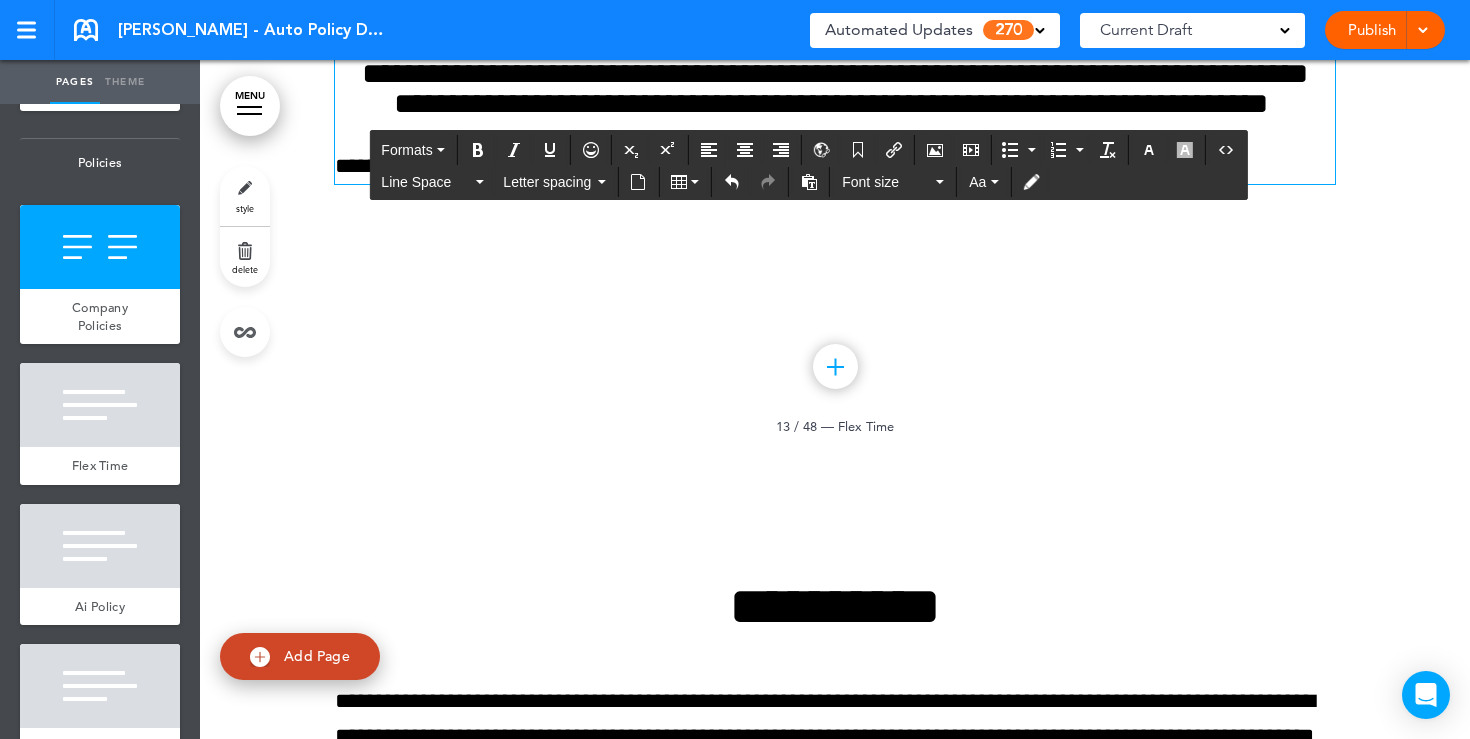 click on "Publish
Publish
Preview Draft" at bounding box center (1385, 30) 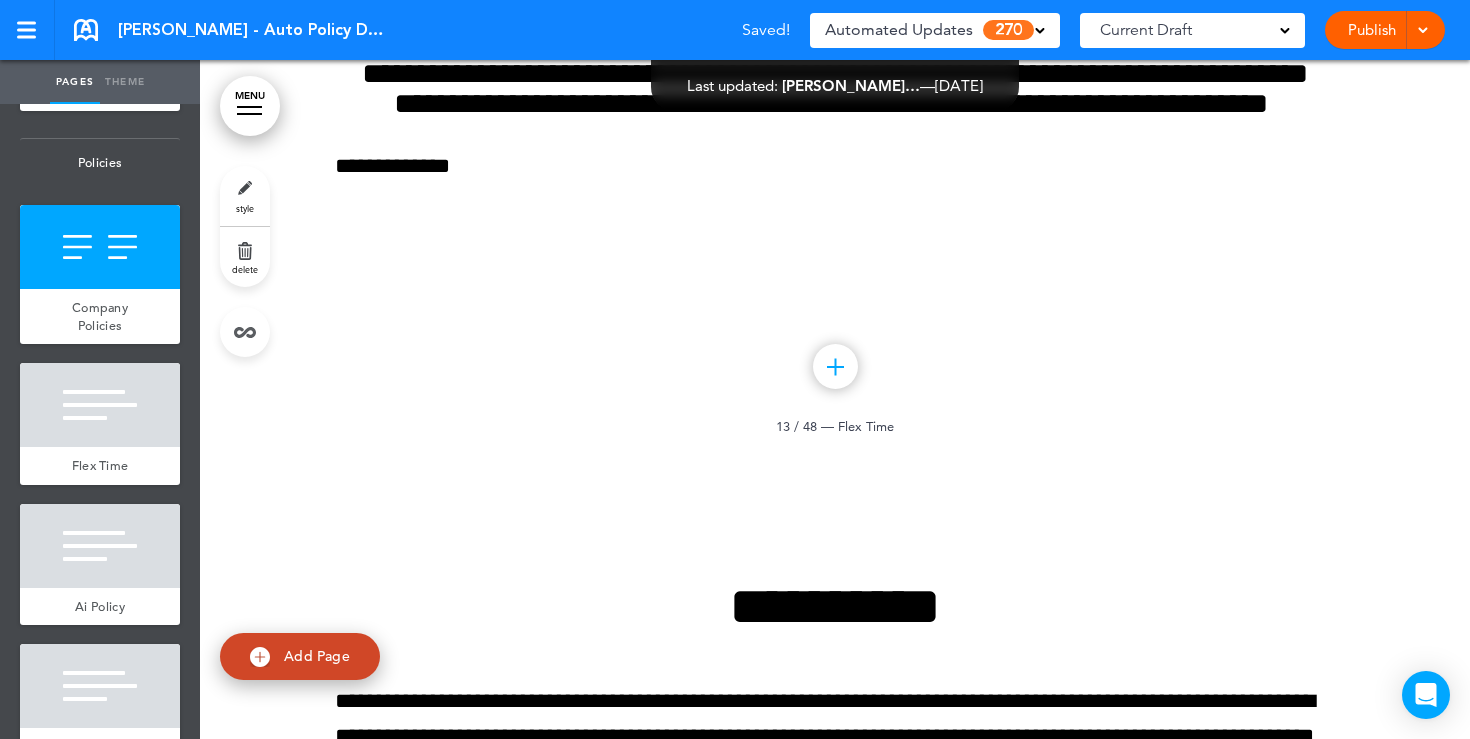 click on "Publish" at bounding box center (1371, 30) 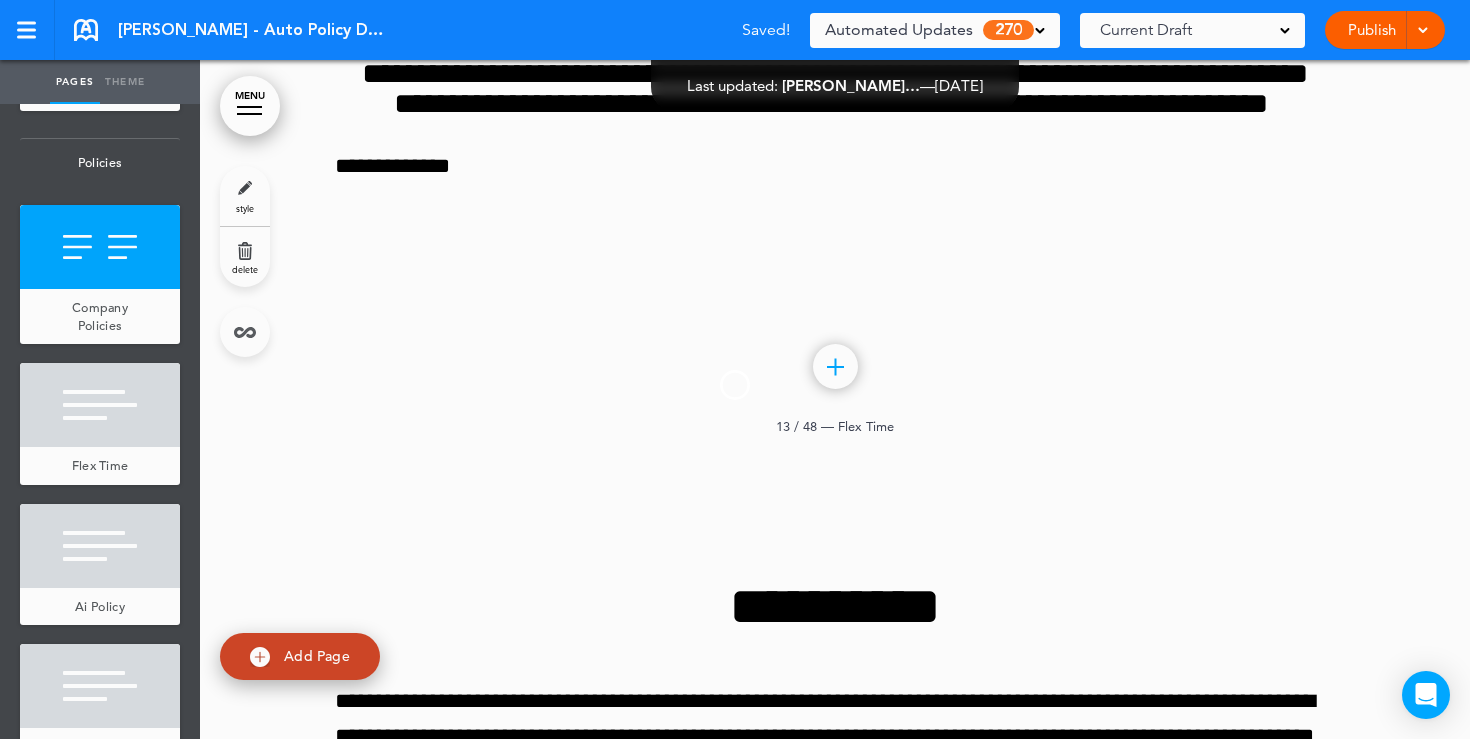 scroll, scrollTop: 0, scrollLeft: 0, axis: both 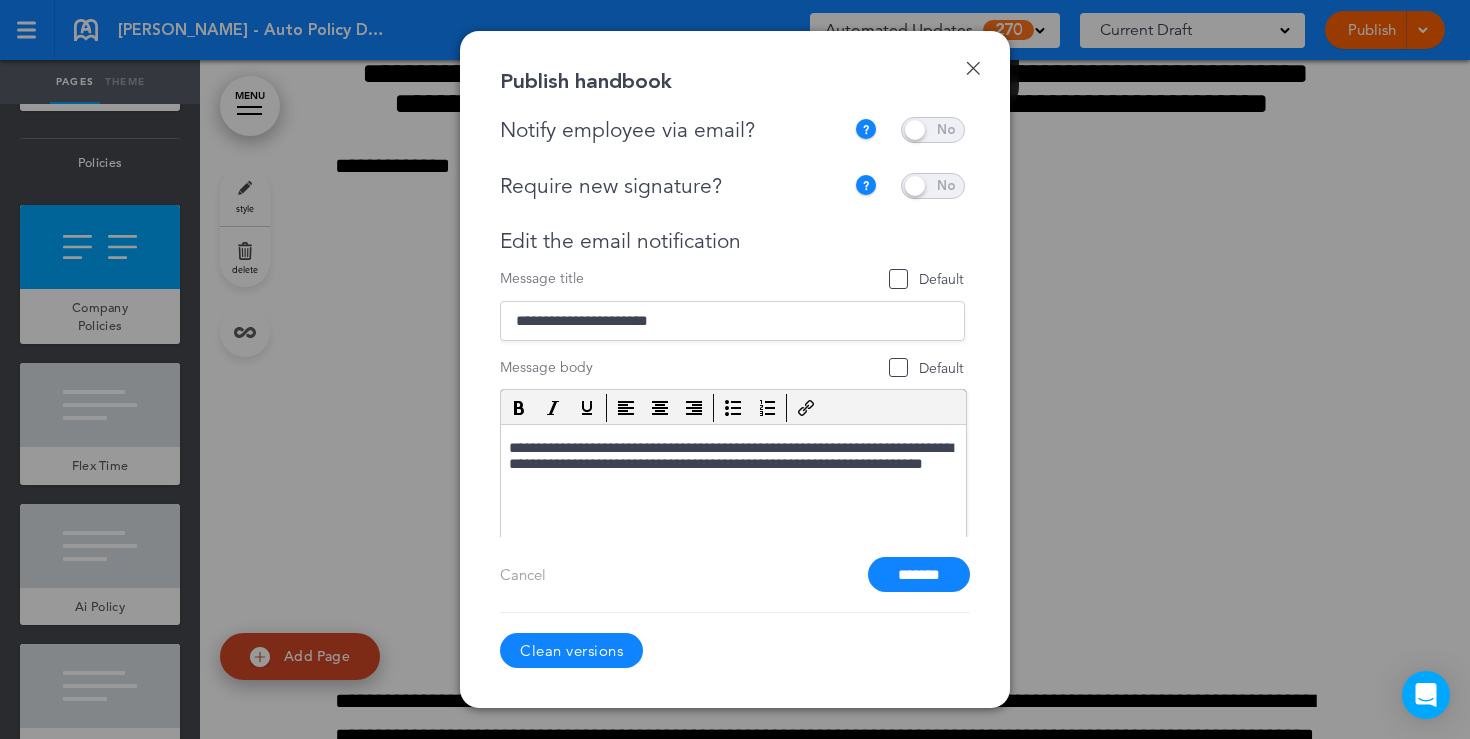 click on "Done" at bounding box center [973, 68] 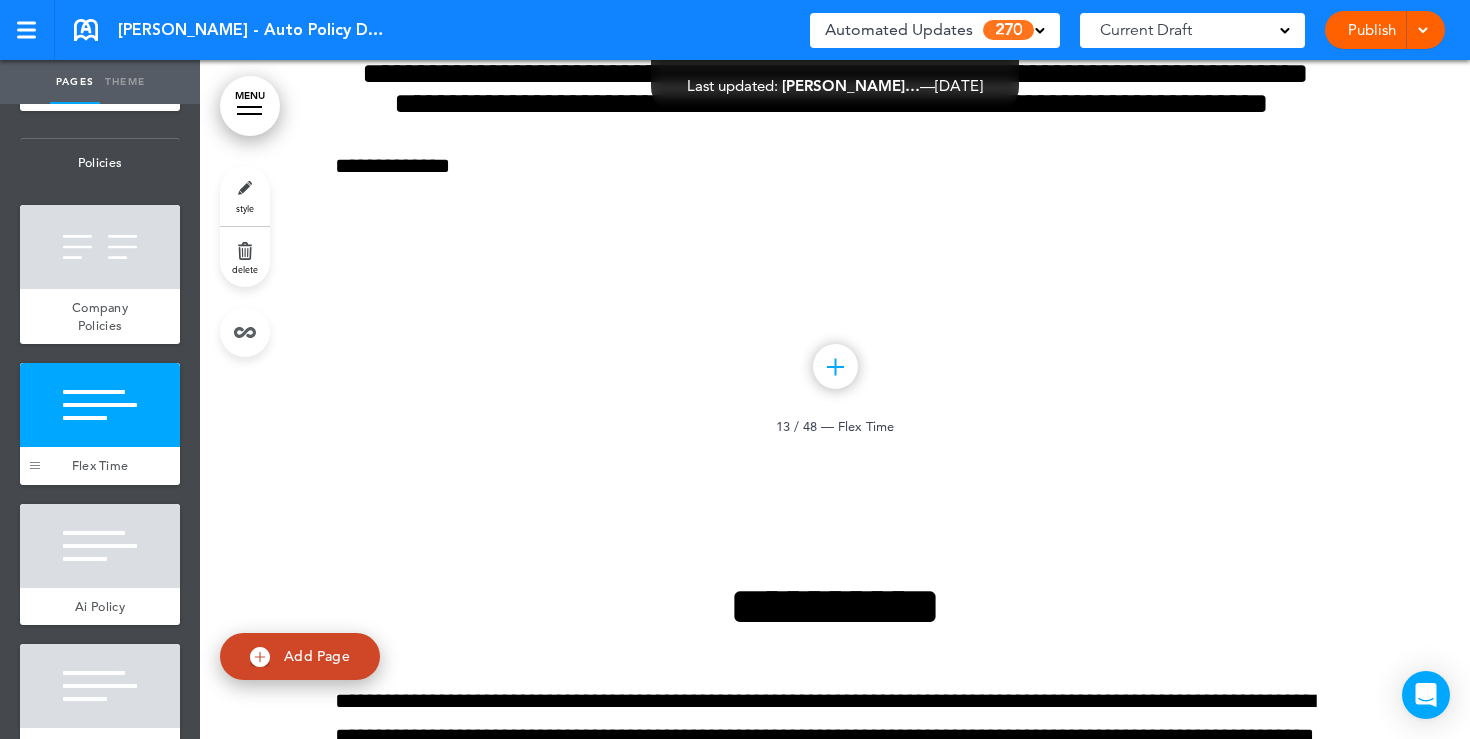 click at bounding box center (35, 424) 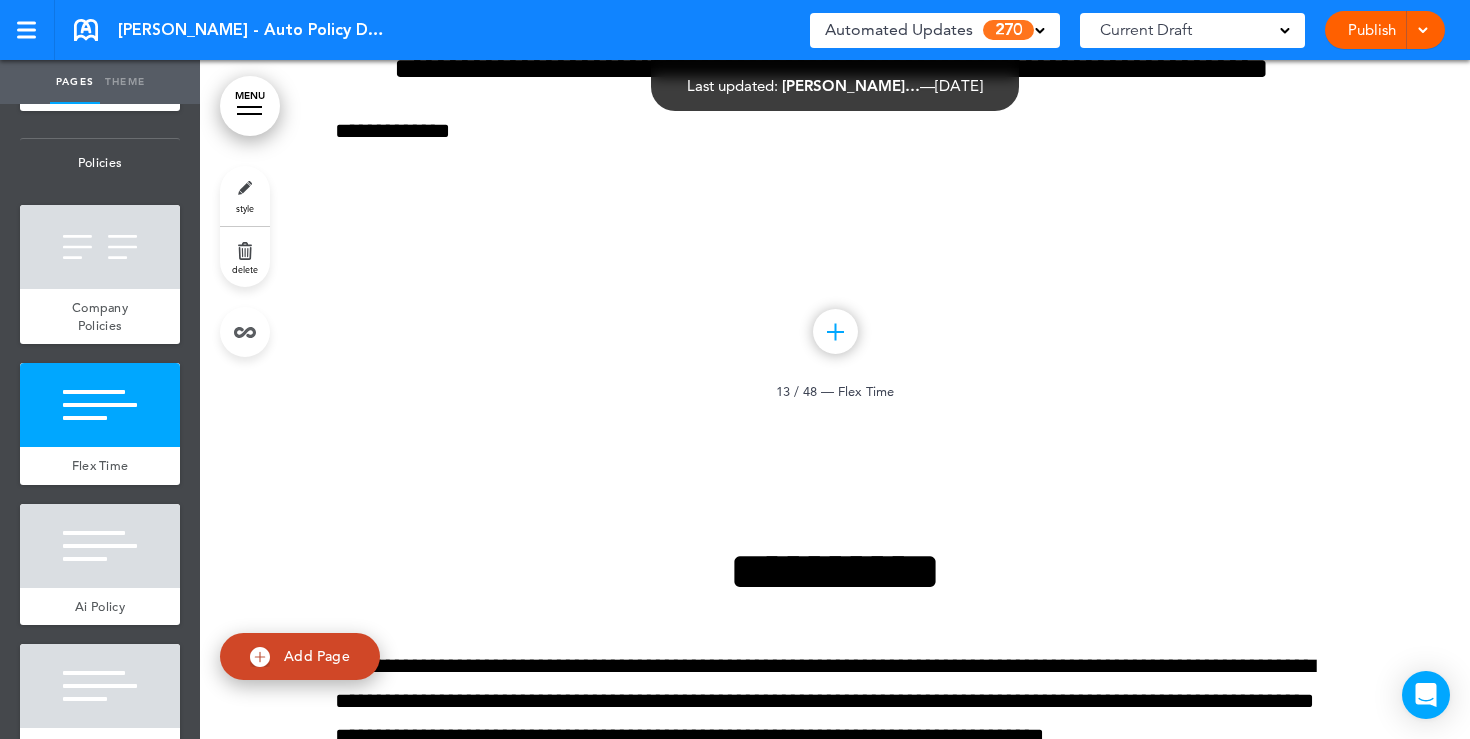 scroll, scrollTop: 13972, scrollLeft: 0, axis: vertical 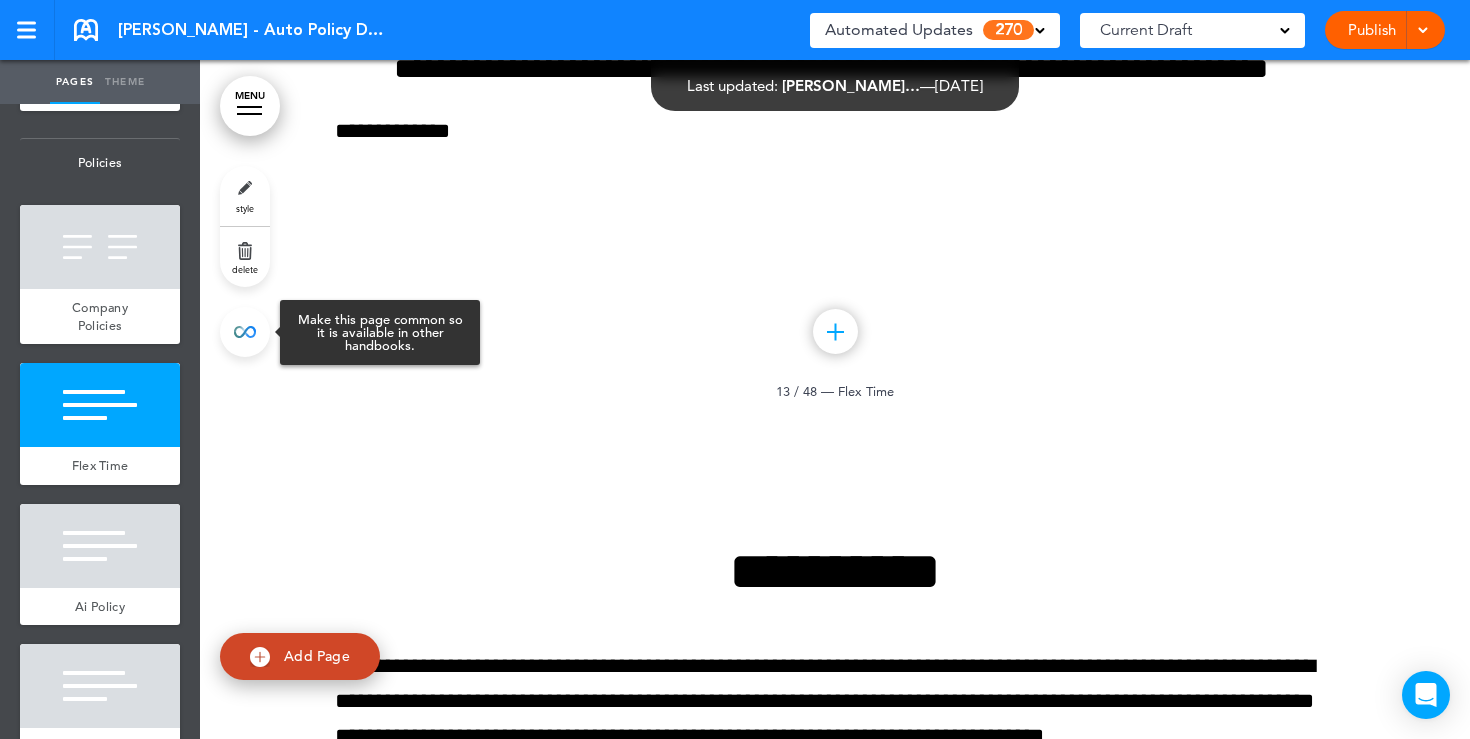 click at bounding box center [245, 332] 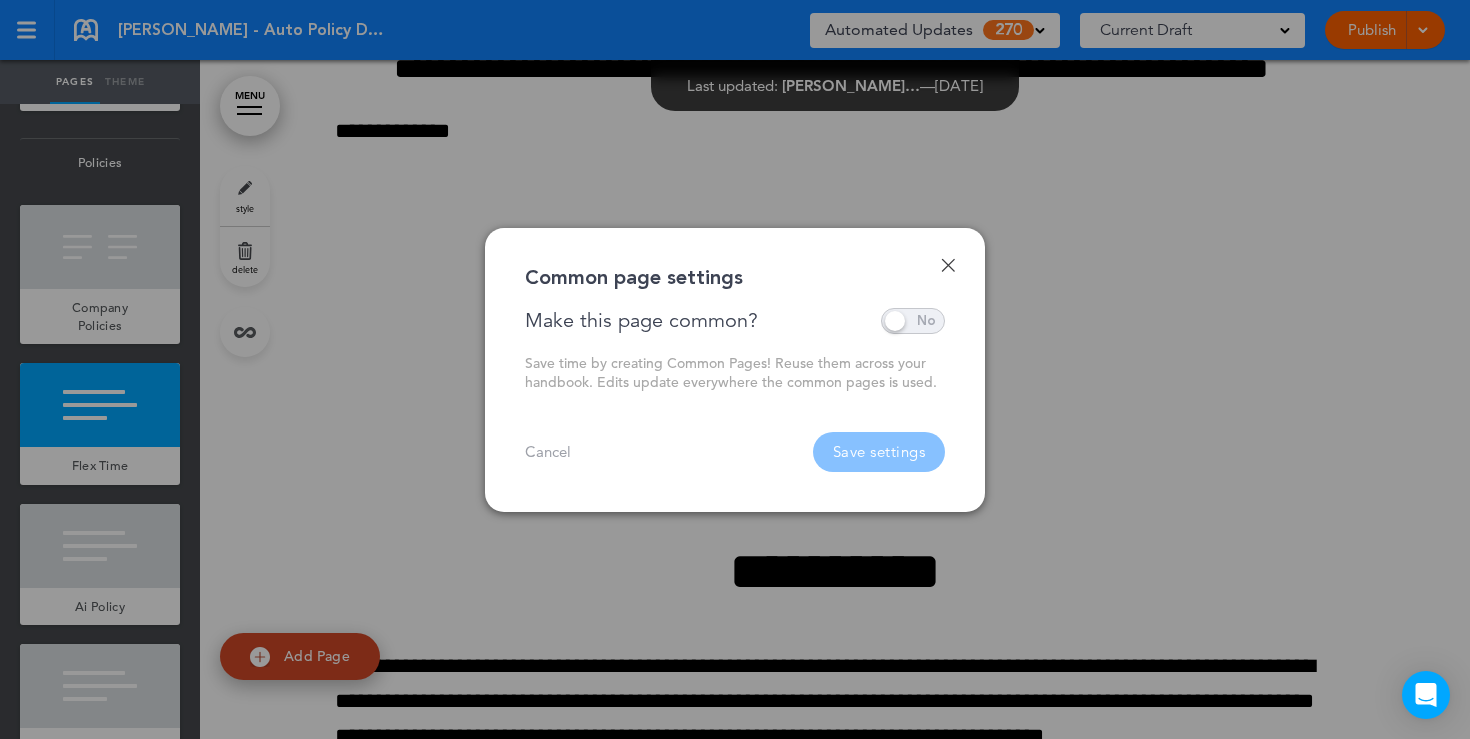click at bounding box center (913, 321) 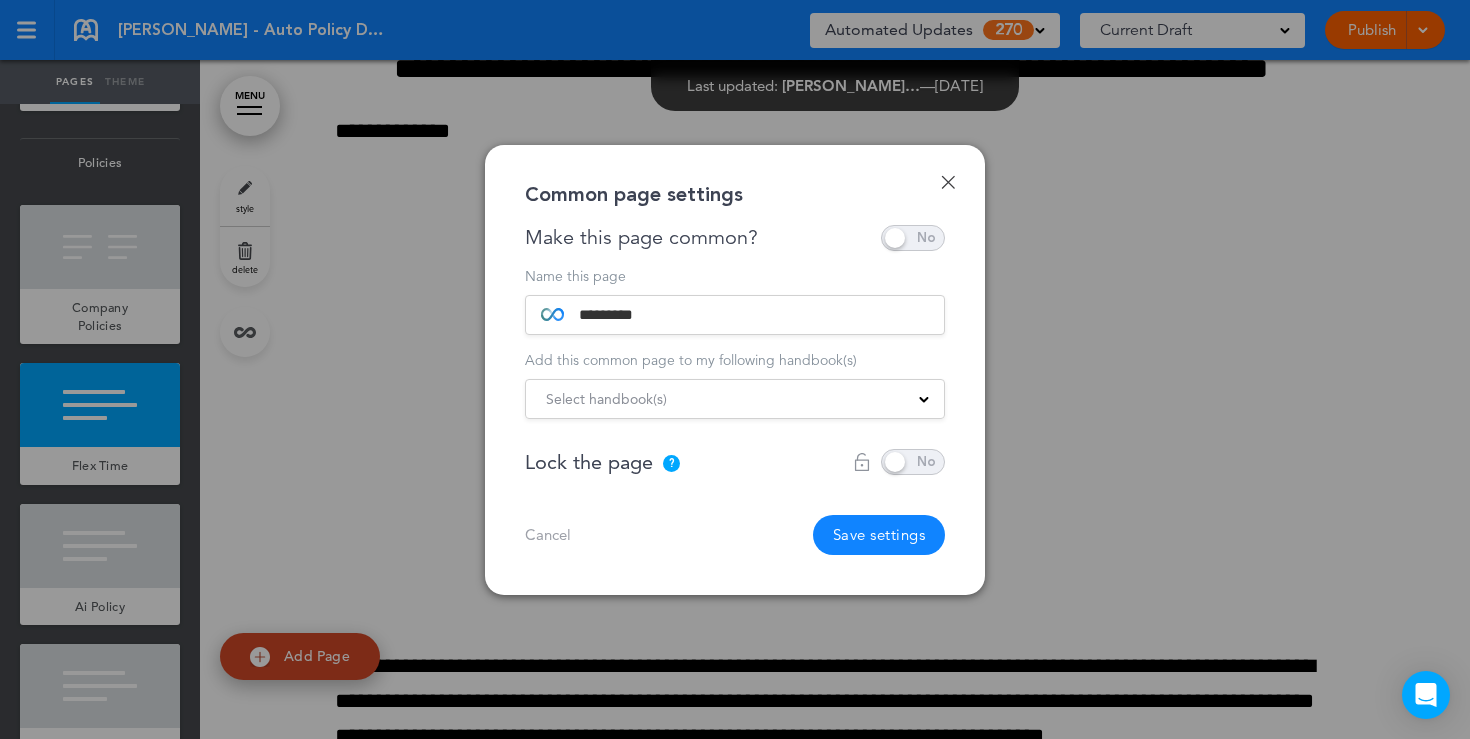 click at bounding box center (924, 398) 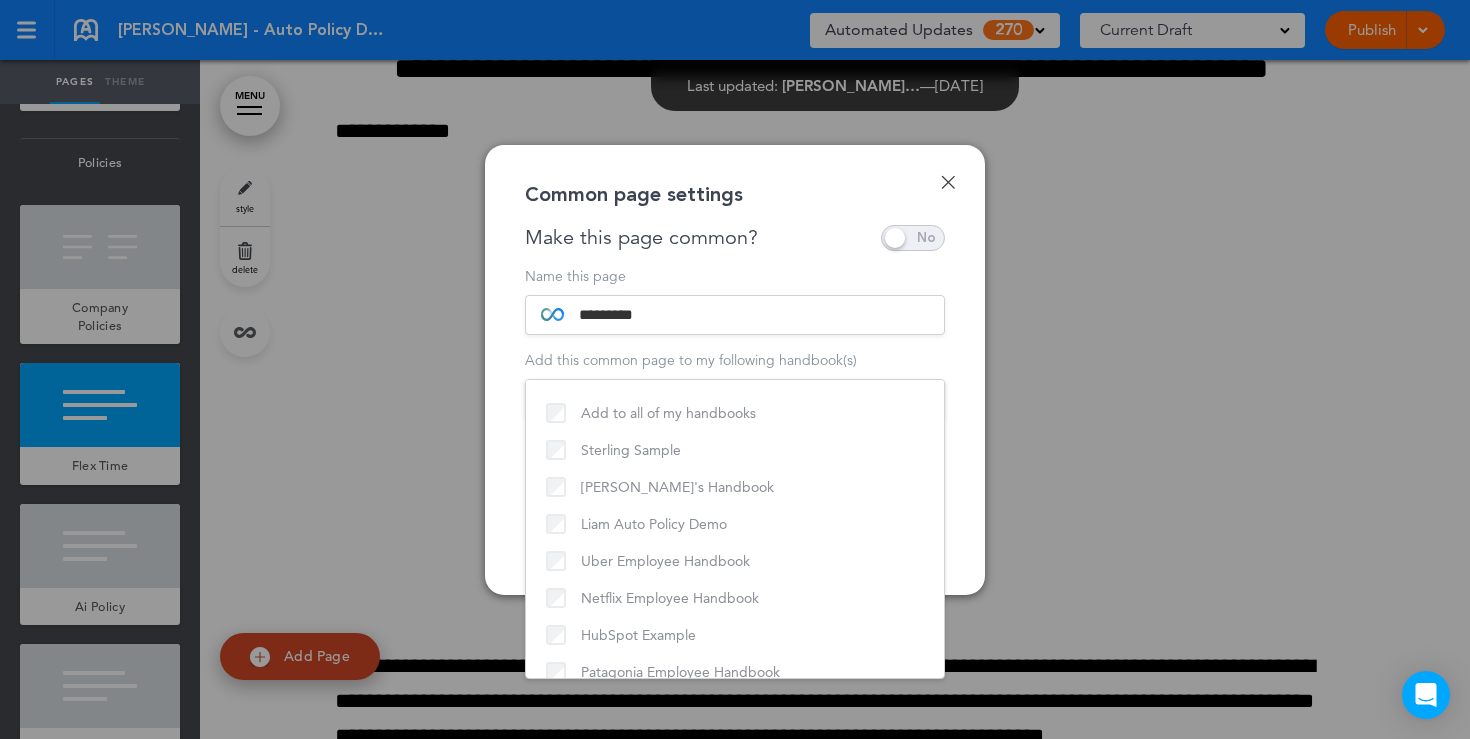click on "Done" at bounding box center (948, 182) 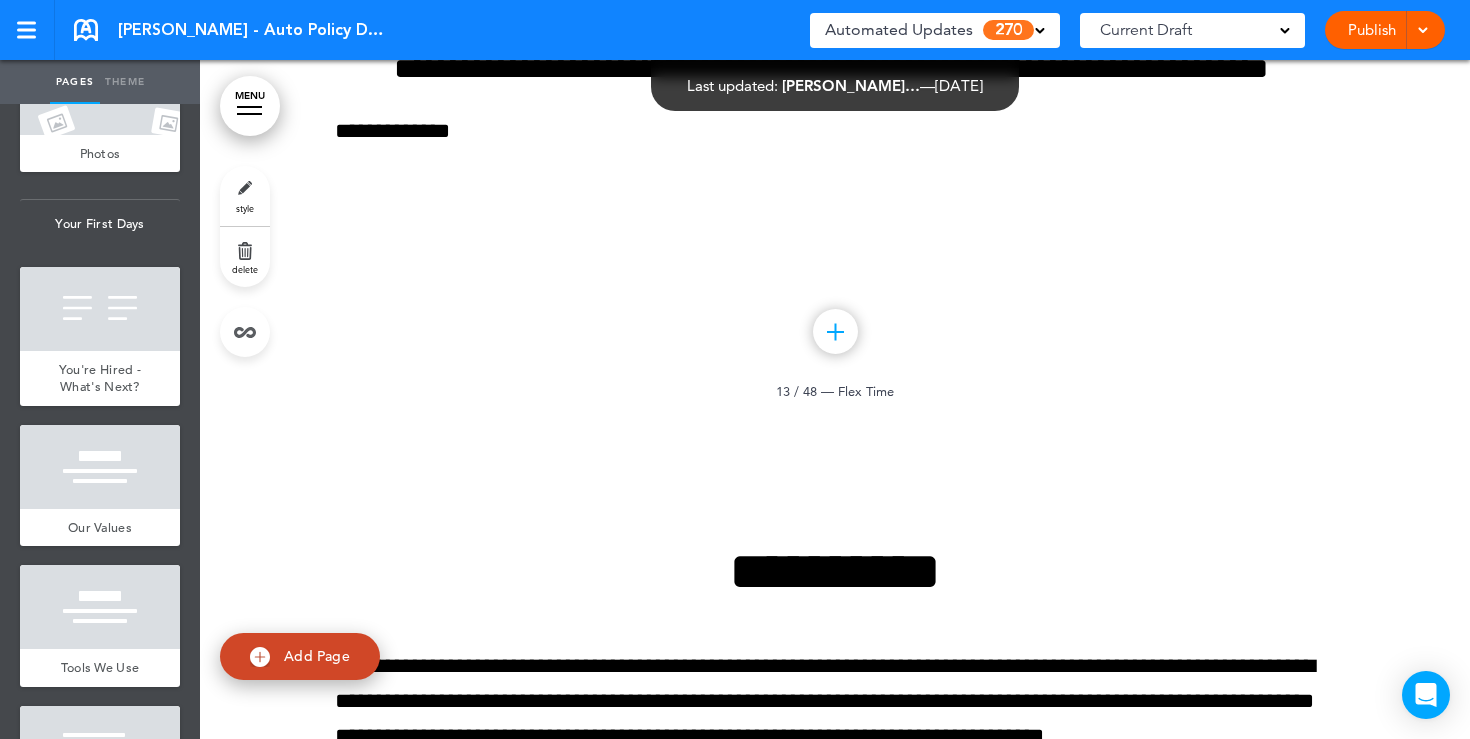 scroll, scrollTop: 0, scrollLeft: 0, axis: both 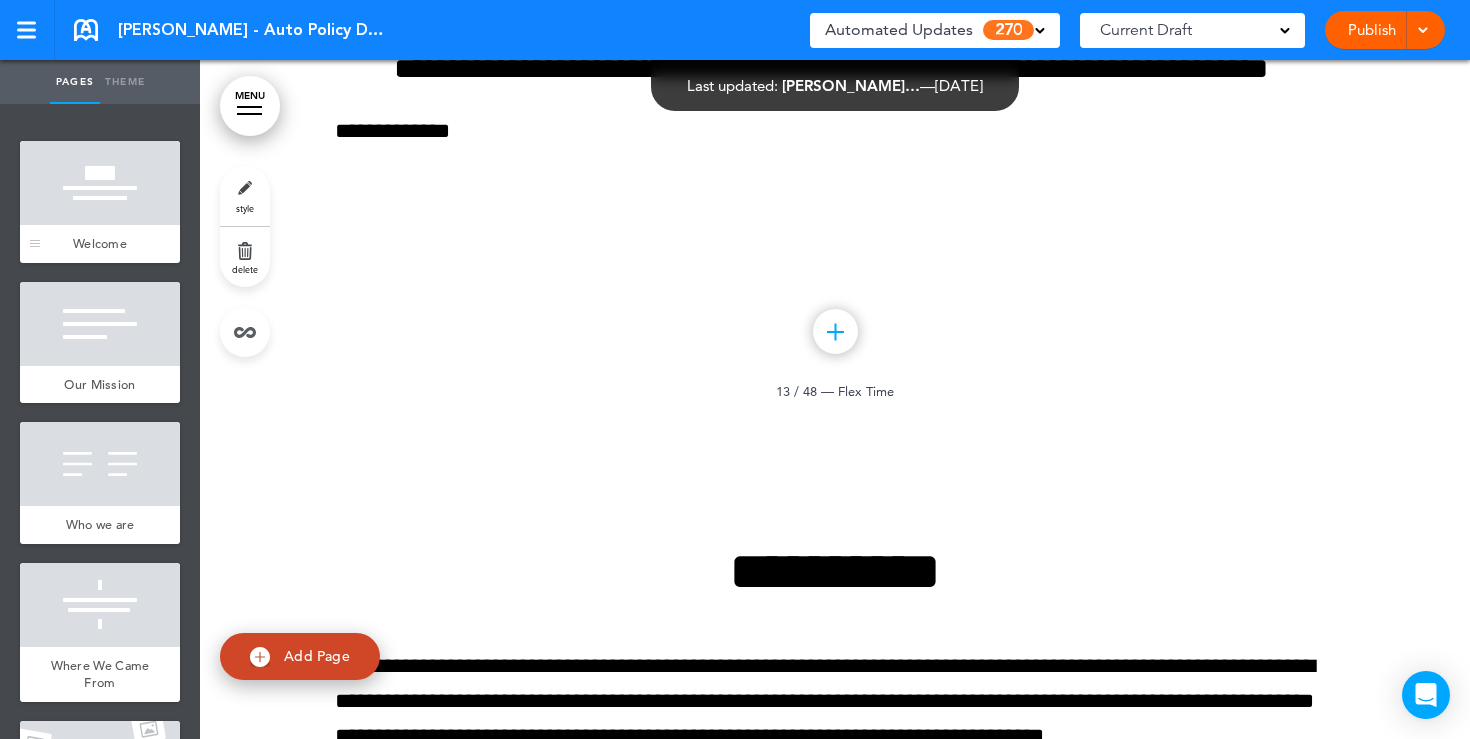 click at bounding box center (100, 183) 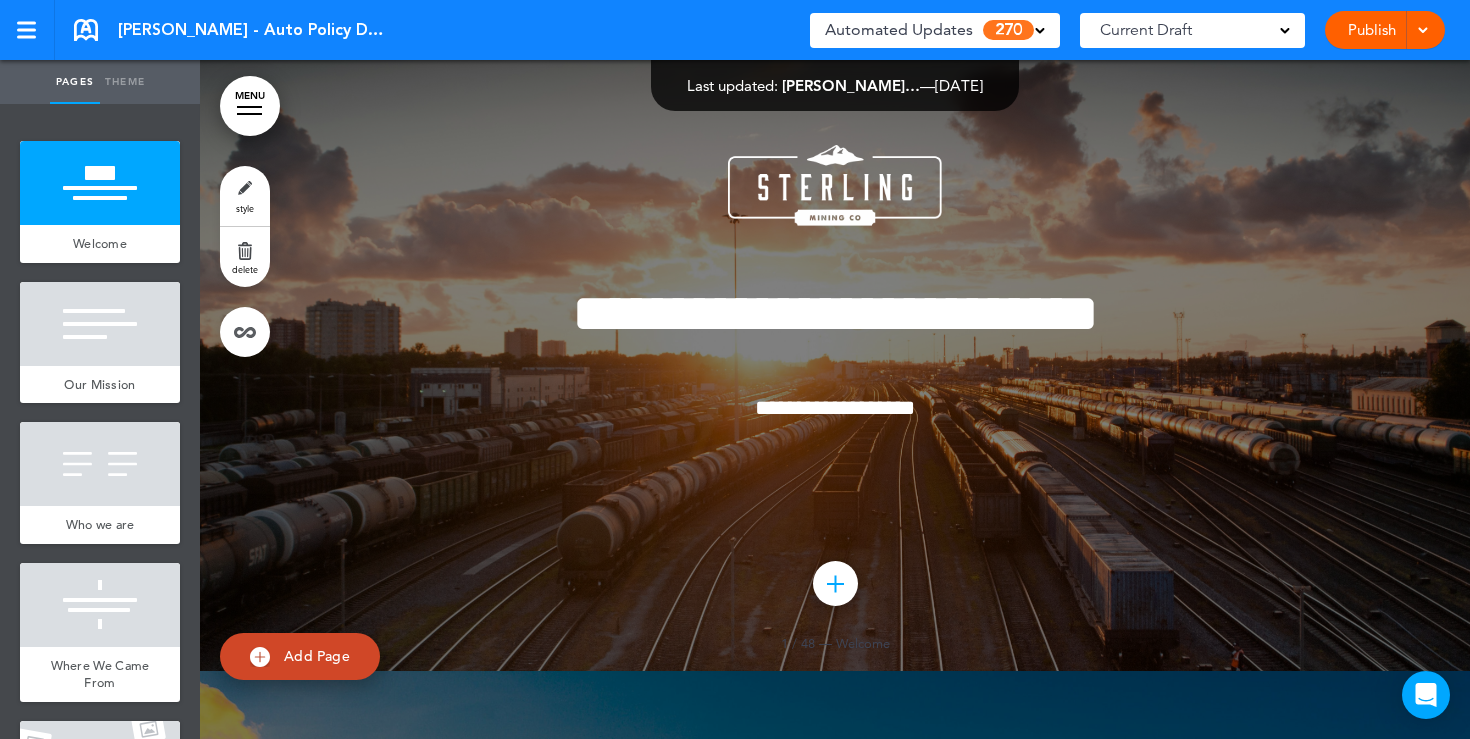 scroll, scrollTop: 0, scrollLeft: 0, axis: both 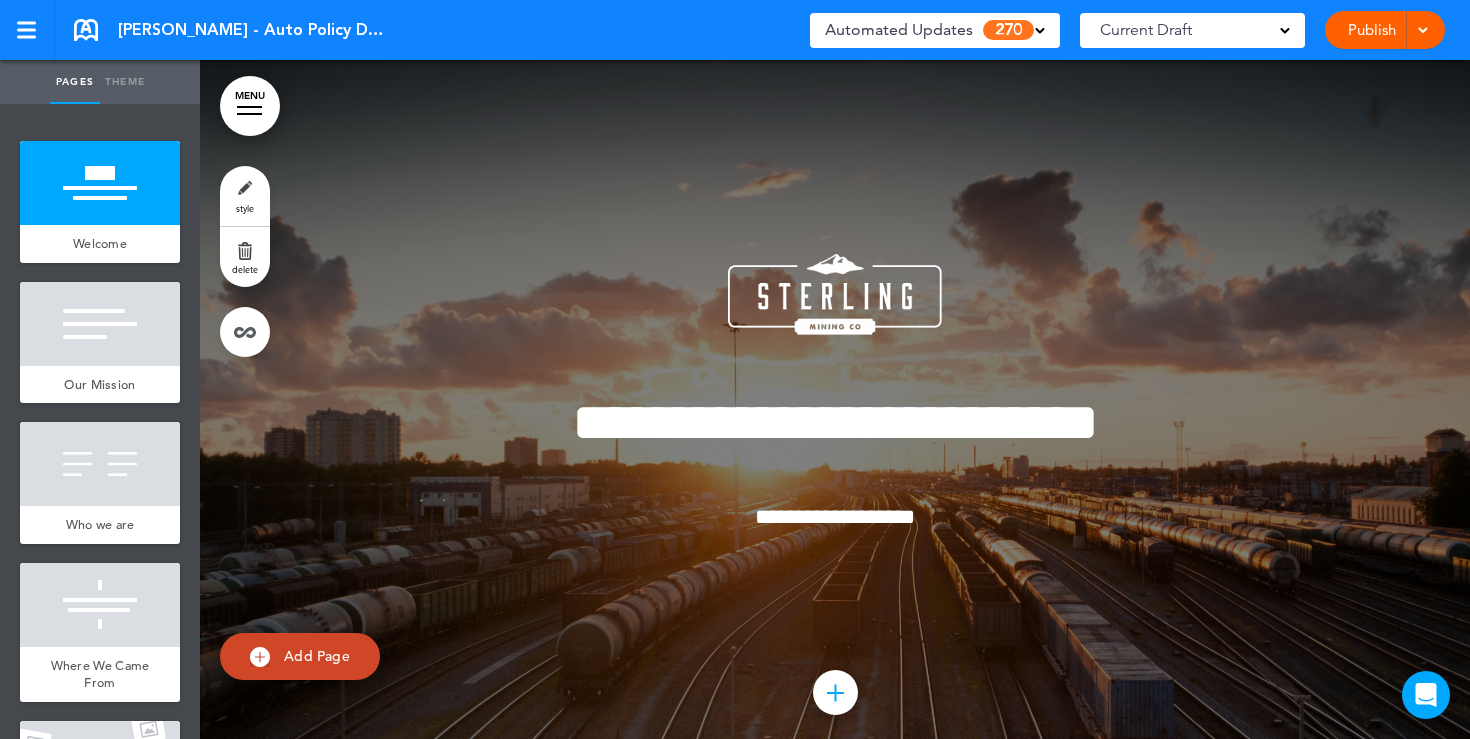 click on "Current Draft" at bounding box center [1192, 30] 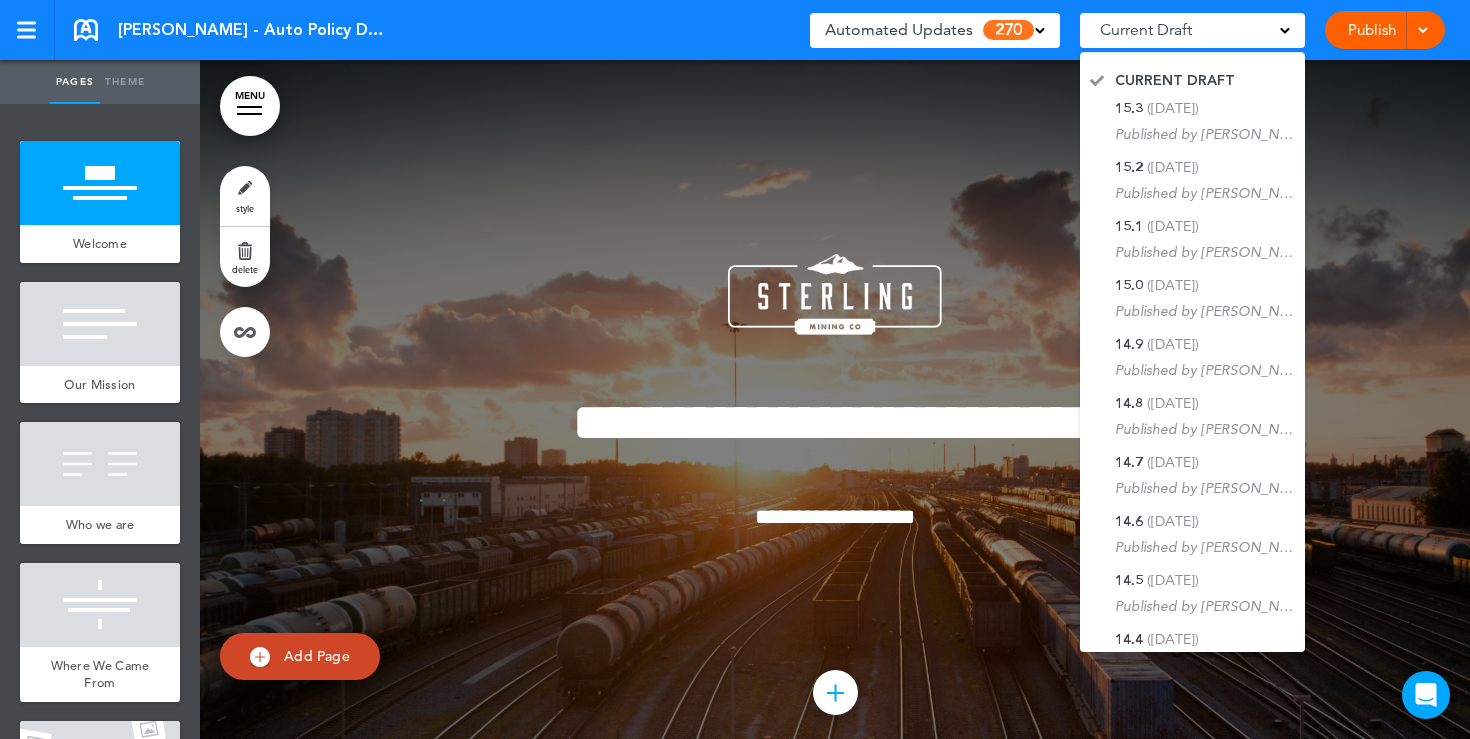 click at bounding box center (835, 420) 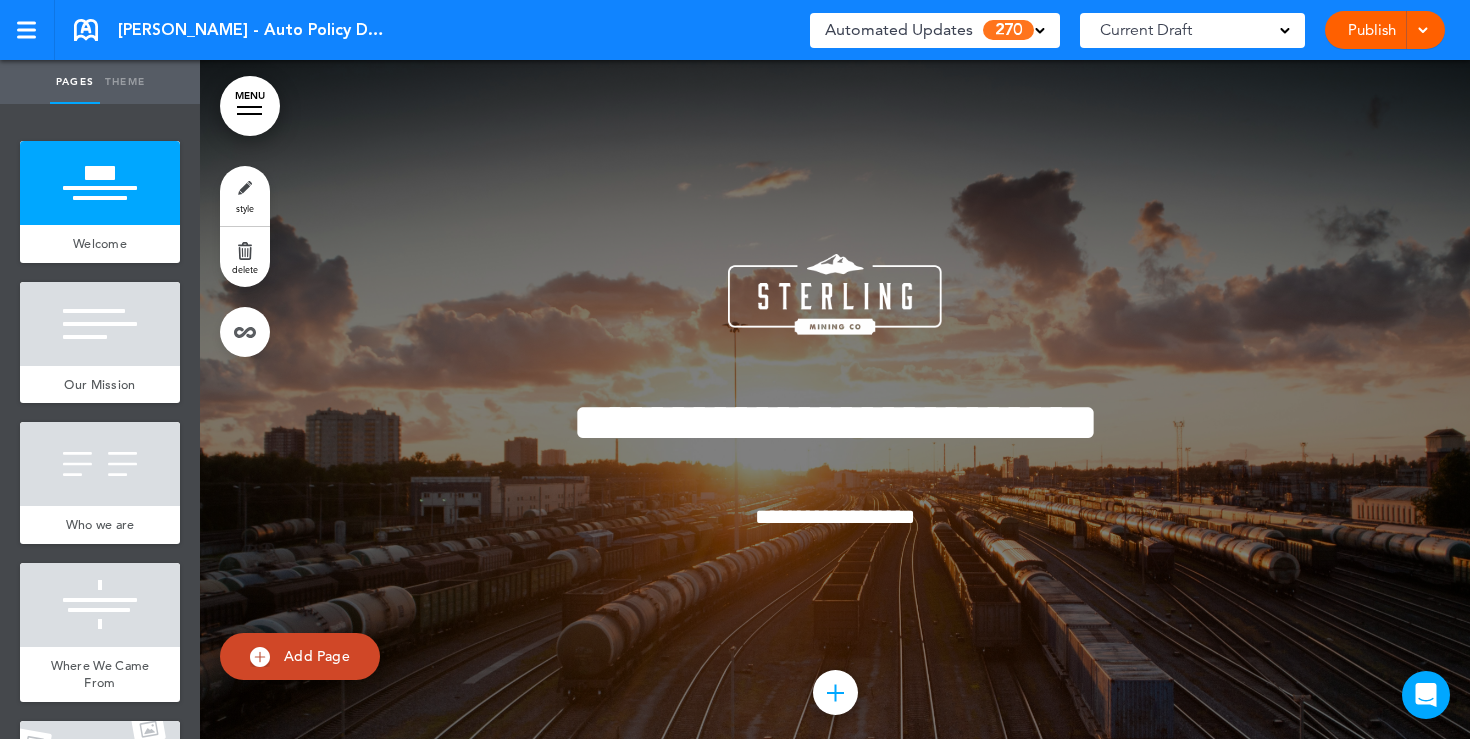 click on "Current Draft" at bounding box center (1192, 30) 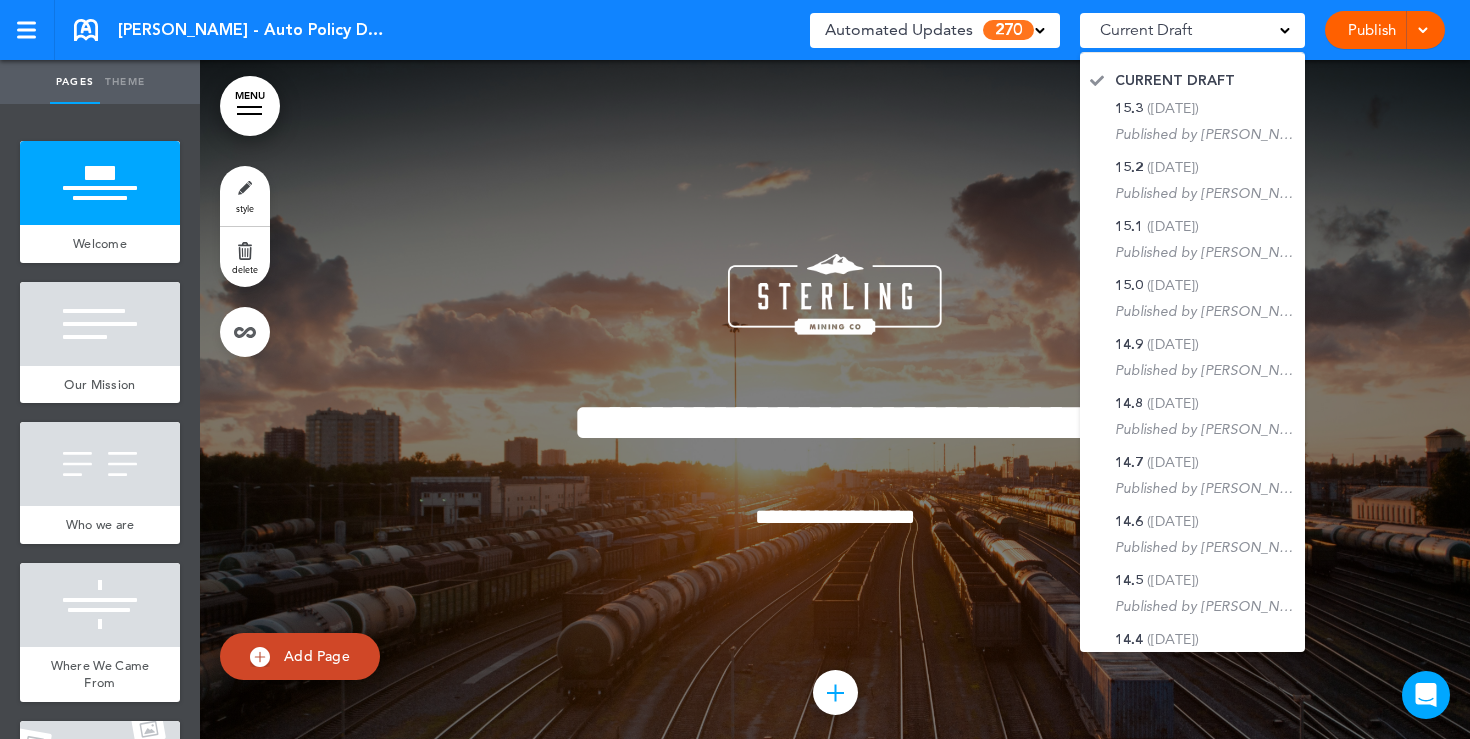 click at bounding box center [835, 420] 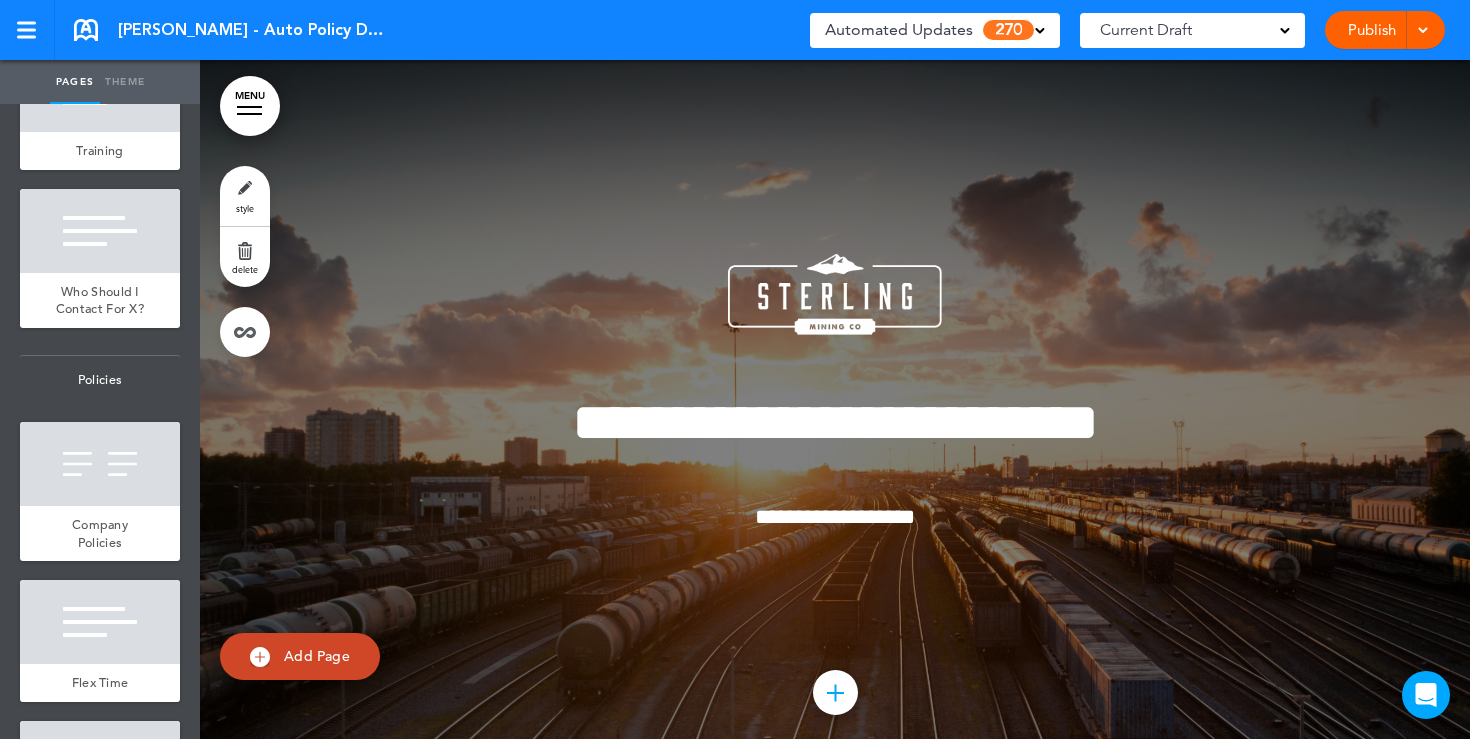 scroll, scrollTop: 1623, scrollLeft: 0, axis: vertical 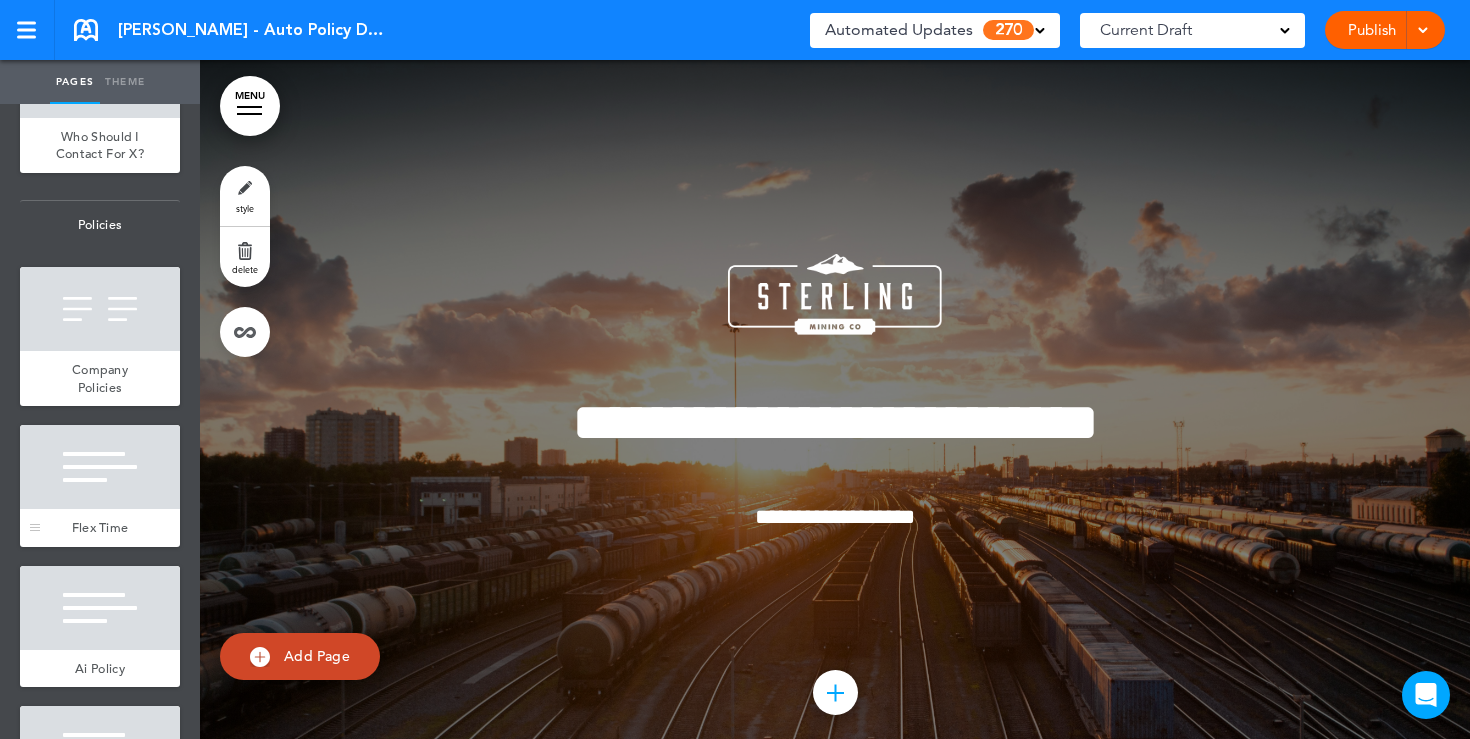 click at bounding box center (100, 467) 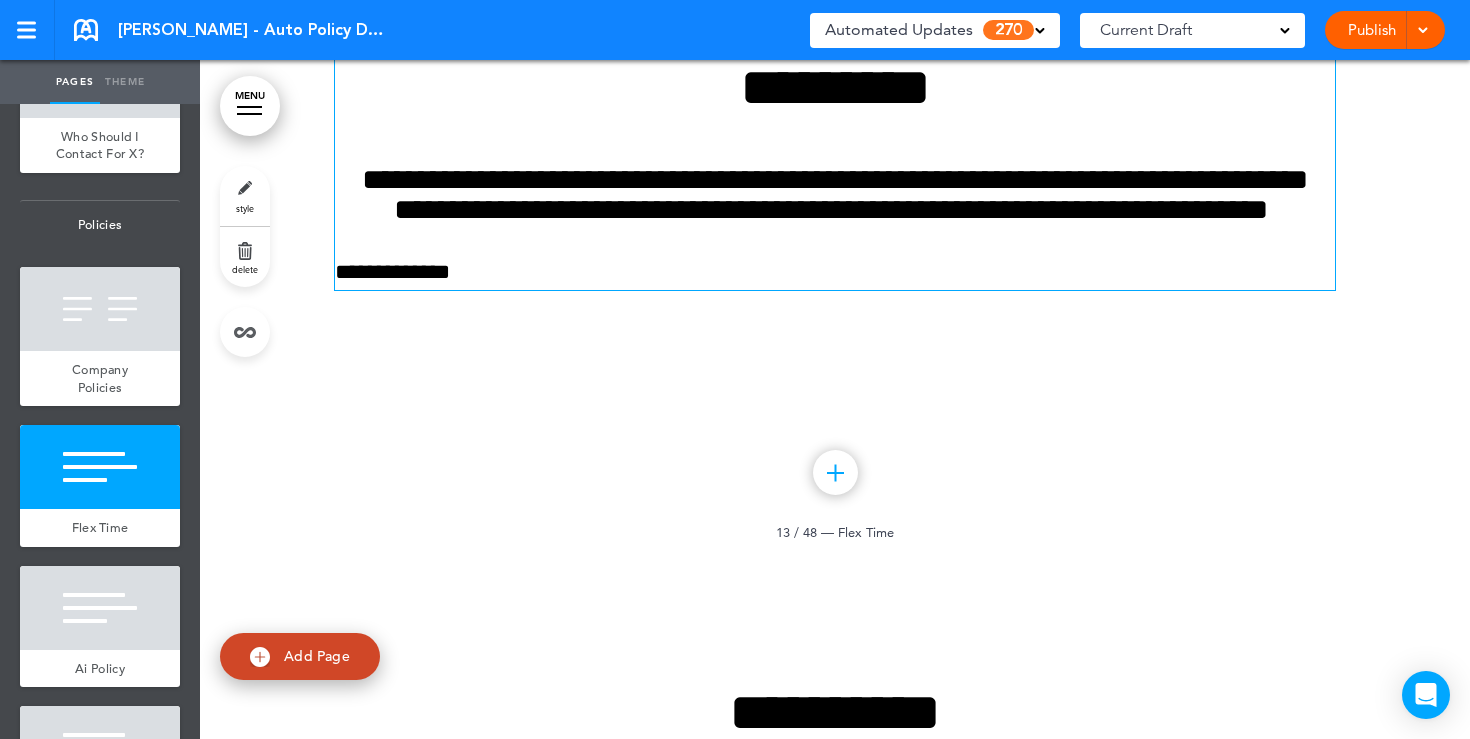 scroll, scrollTop: 13972, scrollLeft: 0, axis: vertical 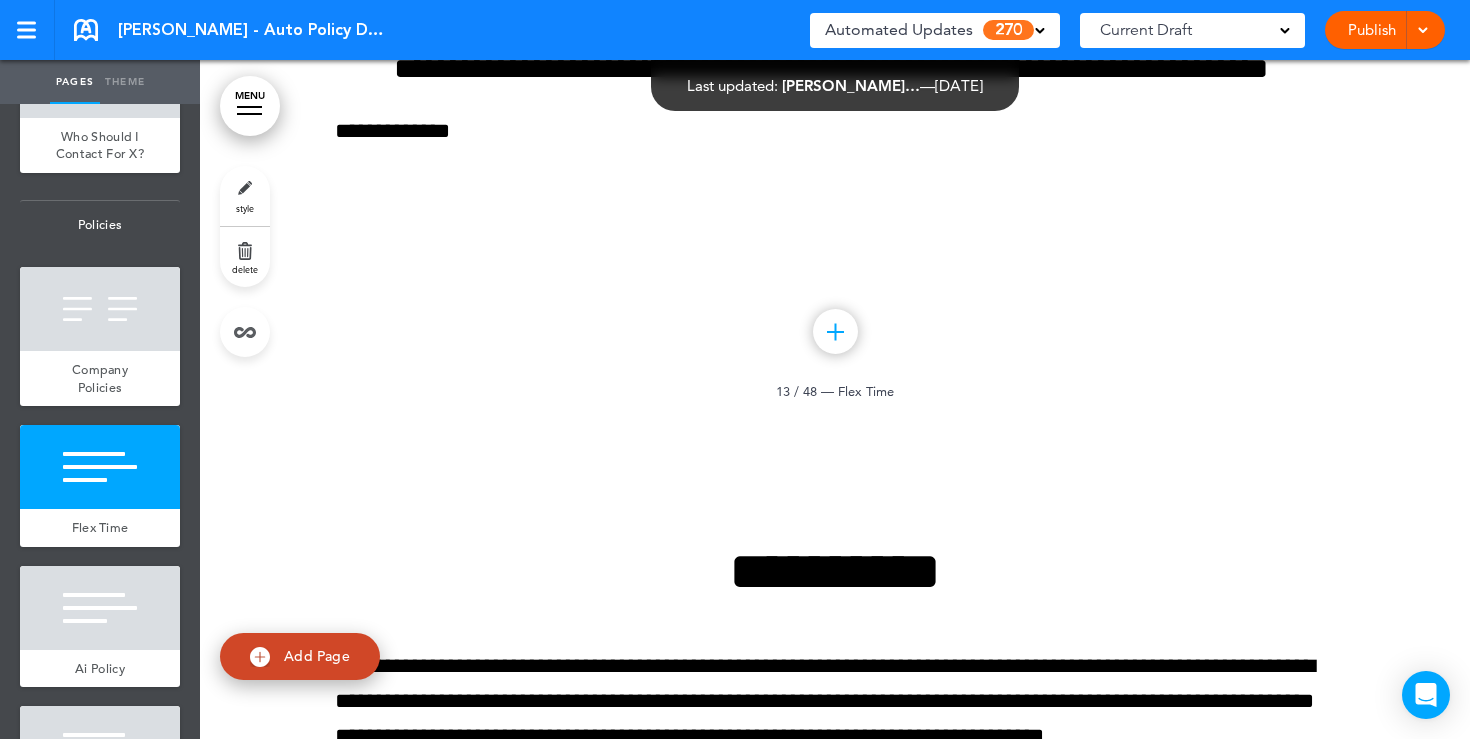 click on "style" at bounding box center (245, 196) 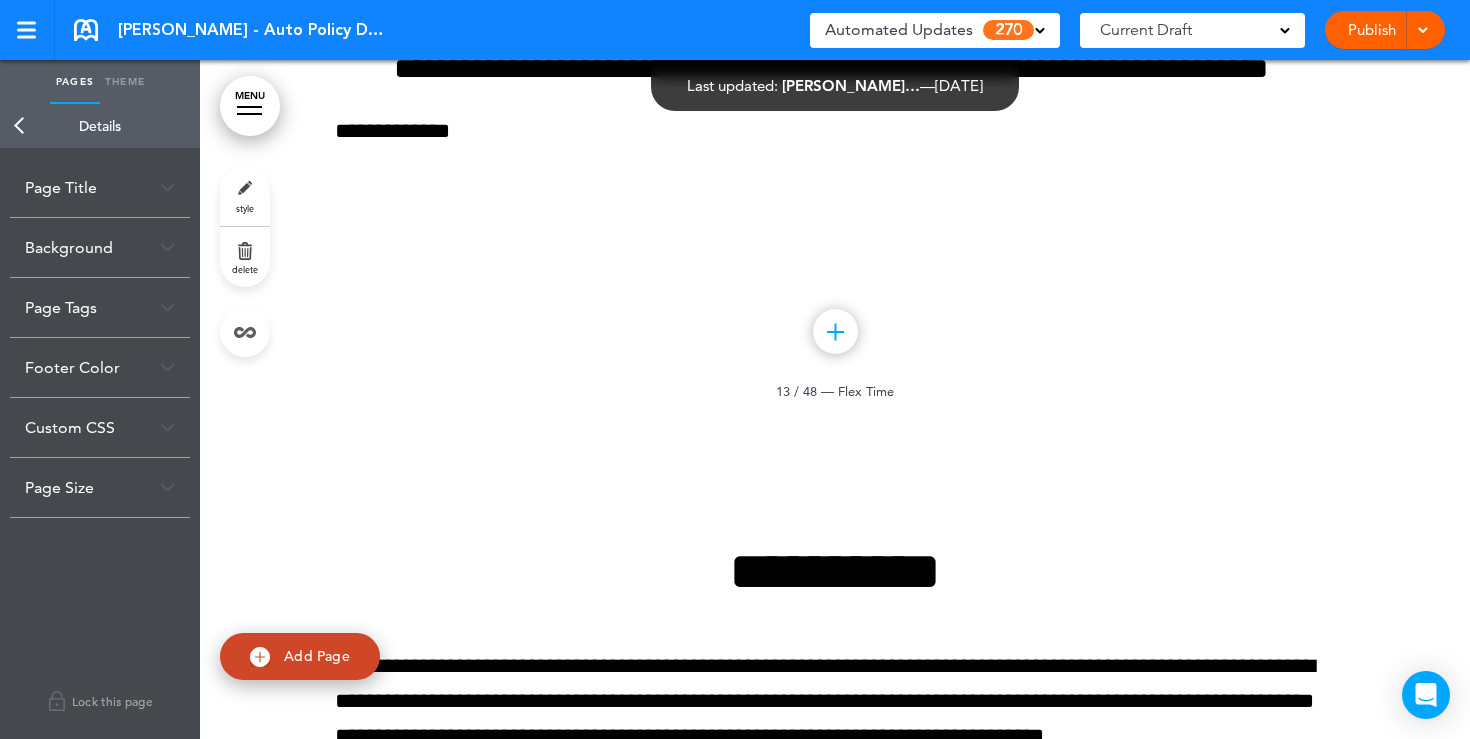 click at bounding box center (167, 247) 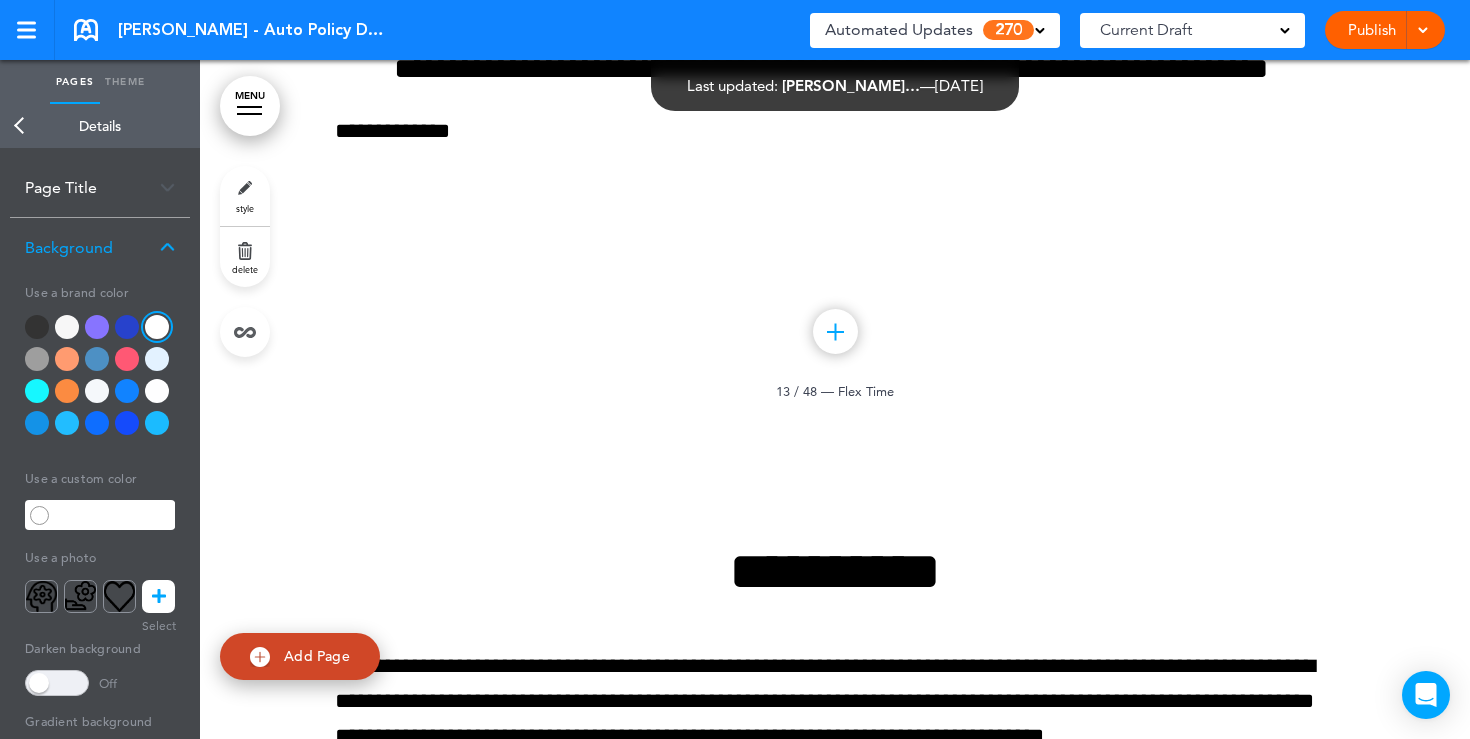 click at bounding box center (67, 359) 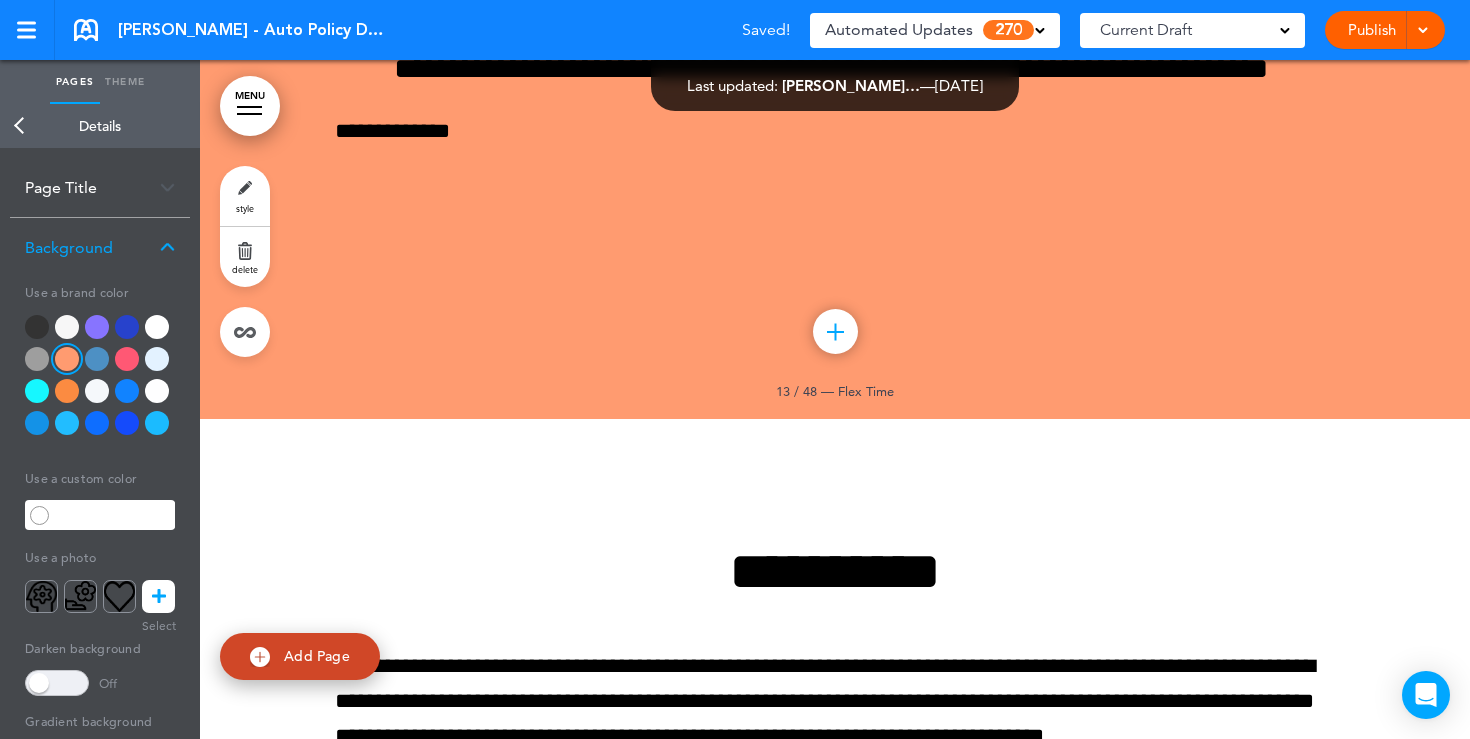 click at bounding box center [159, 596] 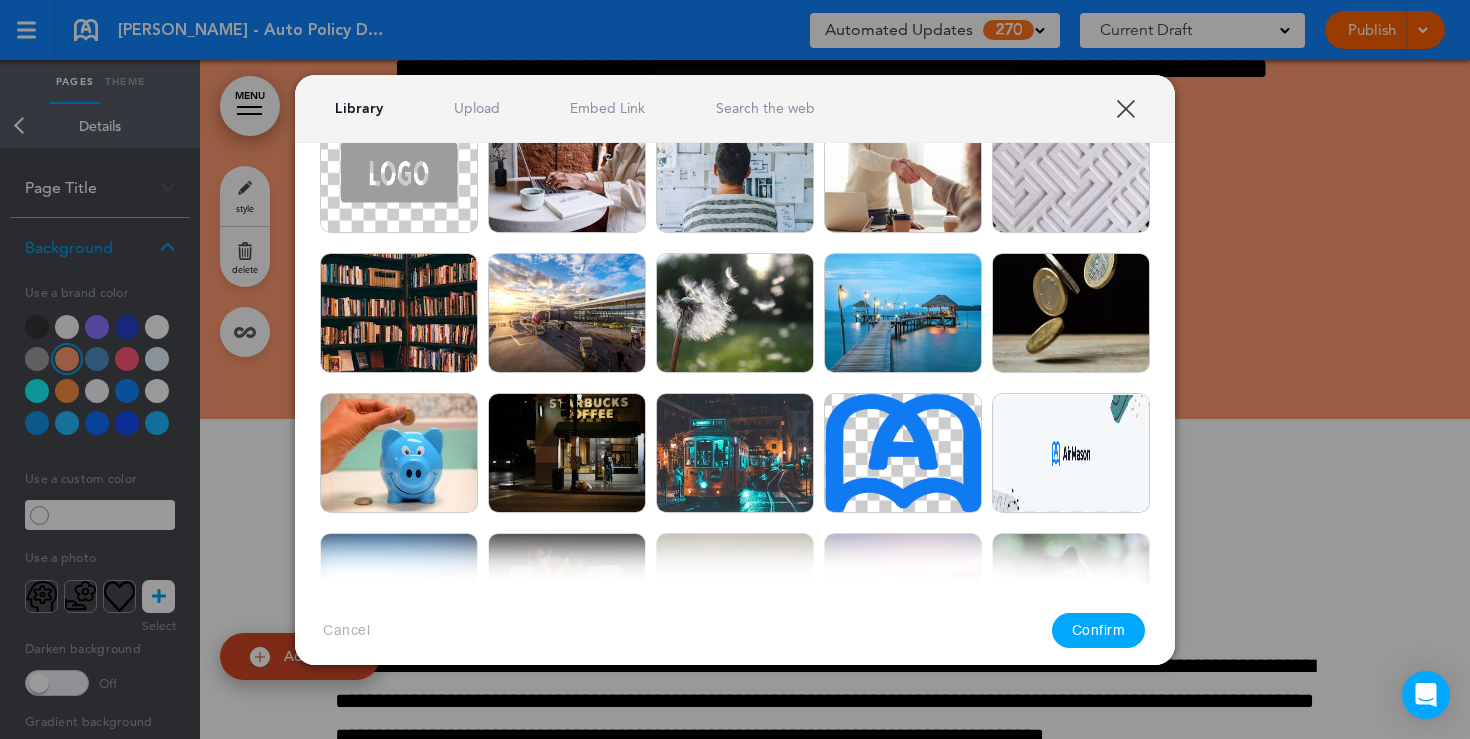 scroll, scrollTop: 1392, scrollLeft: 0, axis: vertical 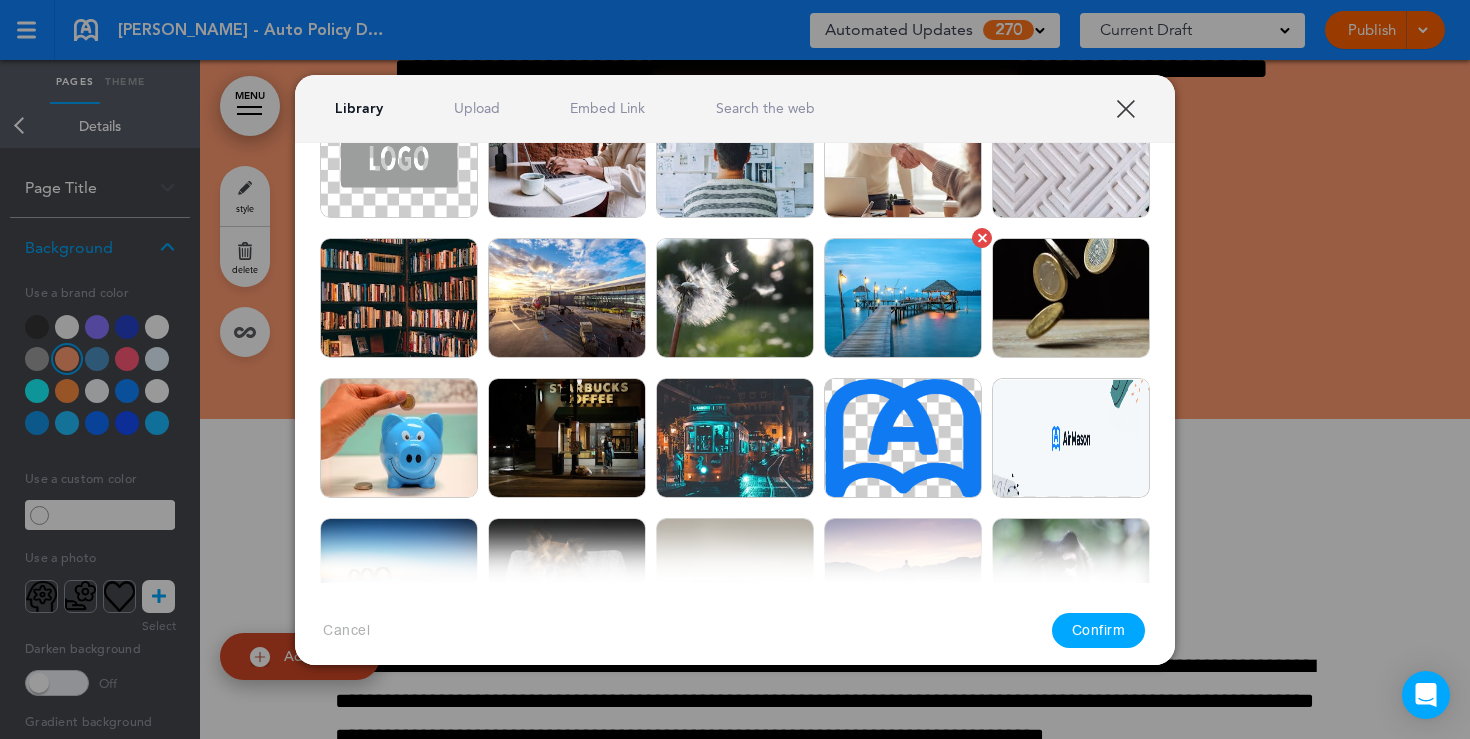 click at bounding box center [903, 298] 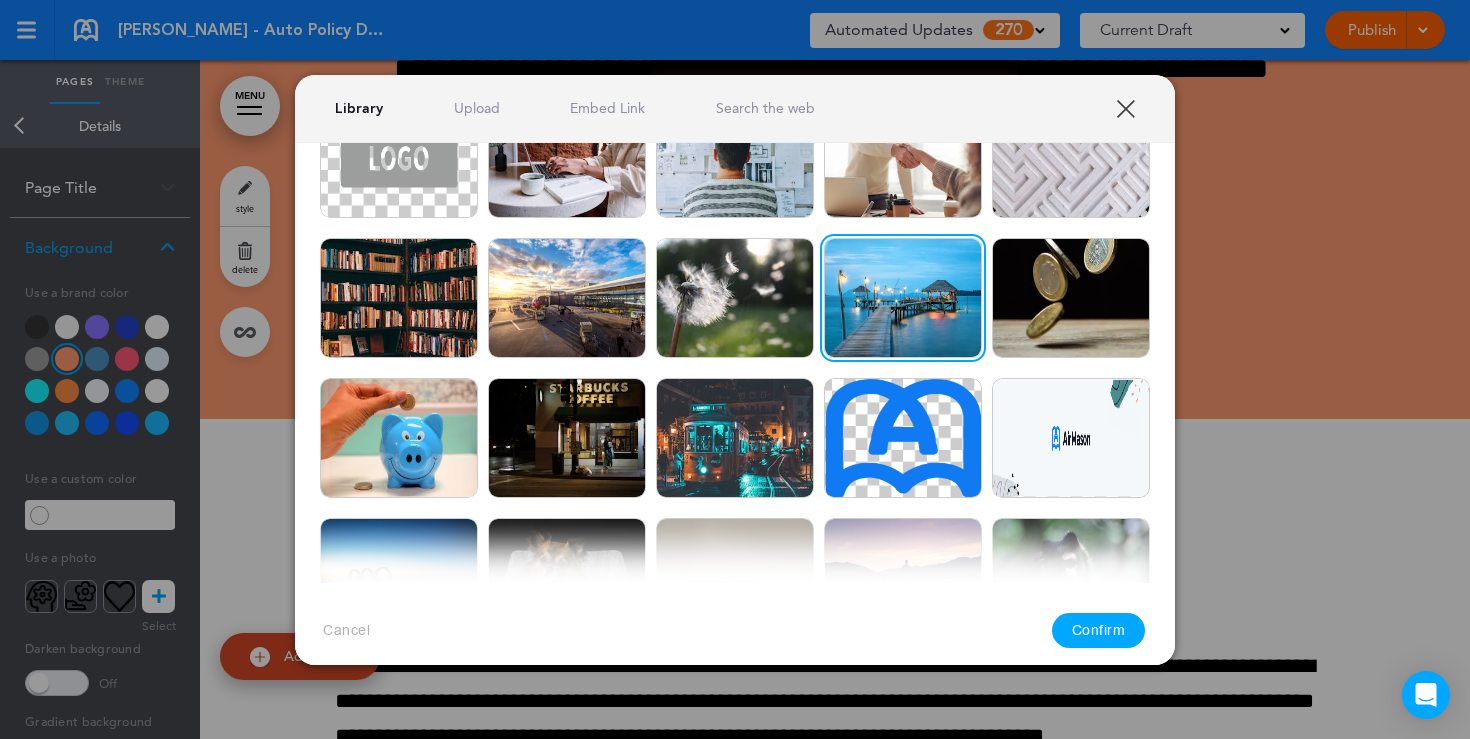 click on "Confirm" at bounding box center (1099, 630) 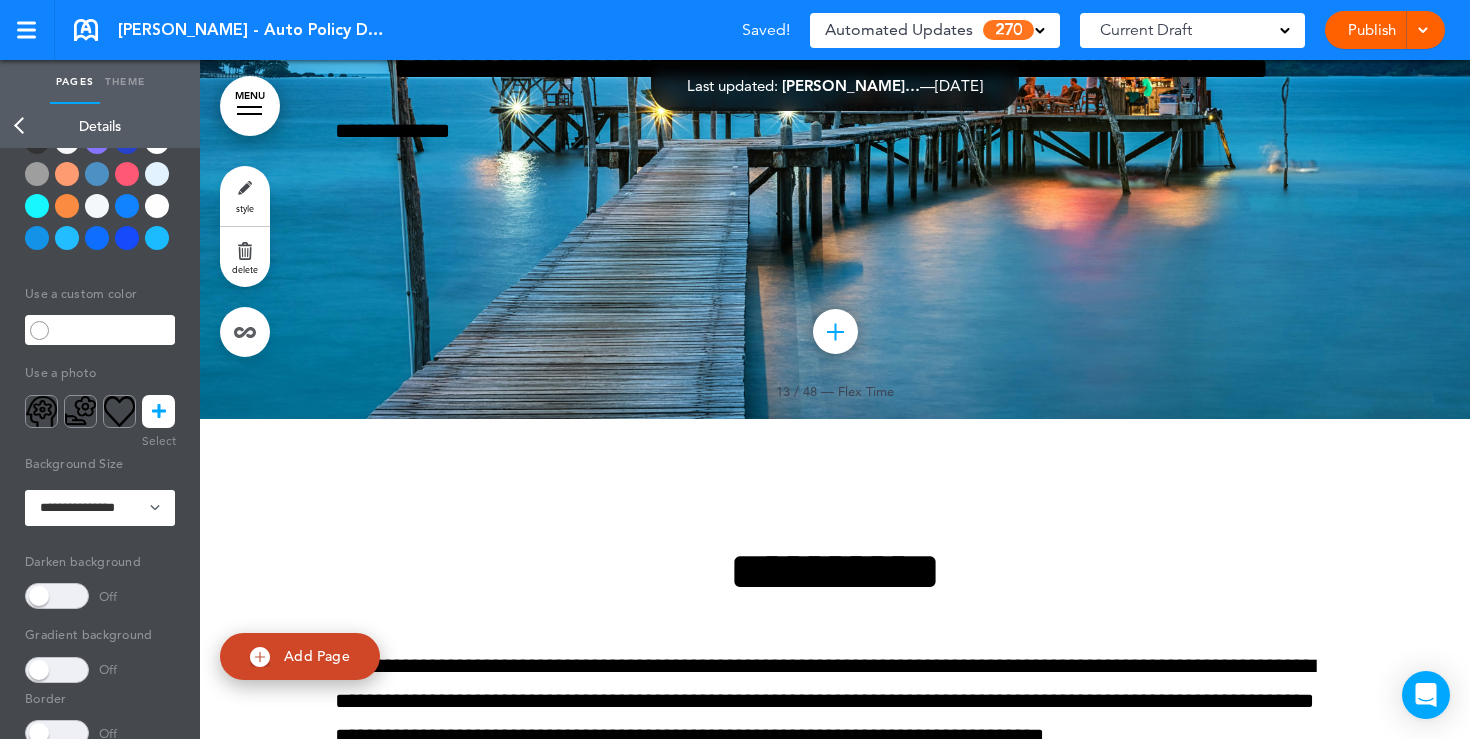 scroll, scrollTop: 199, scrollLeft: 0, axis: vertical 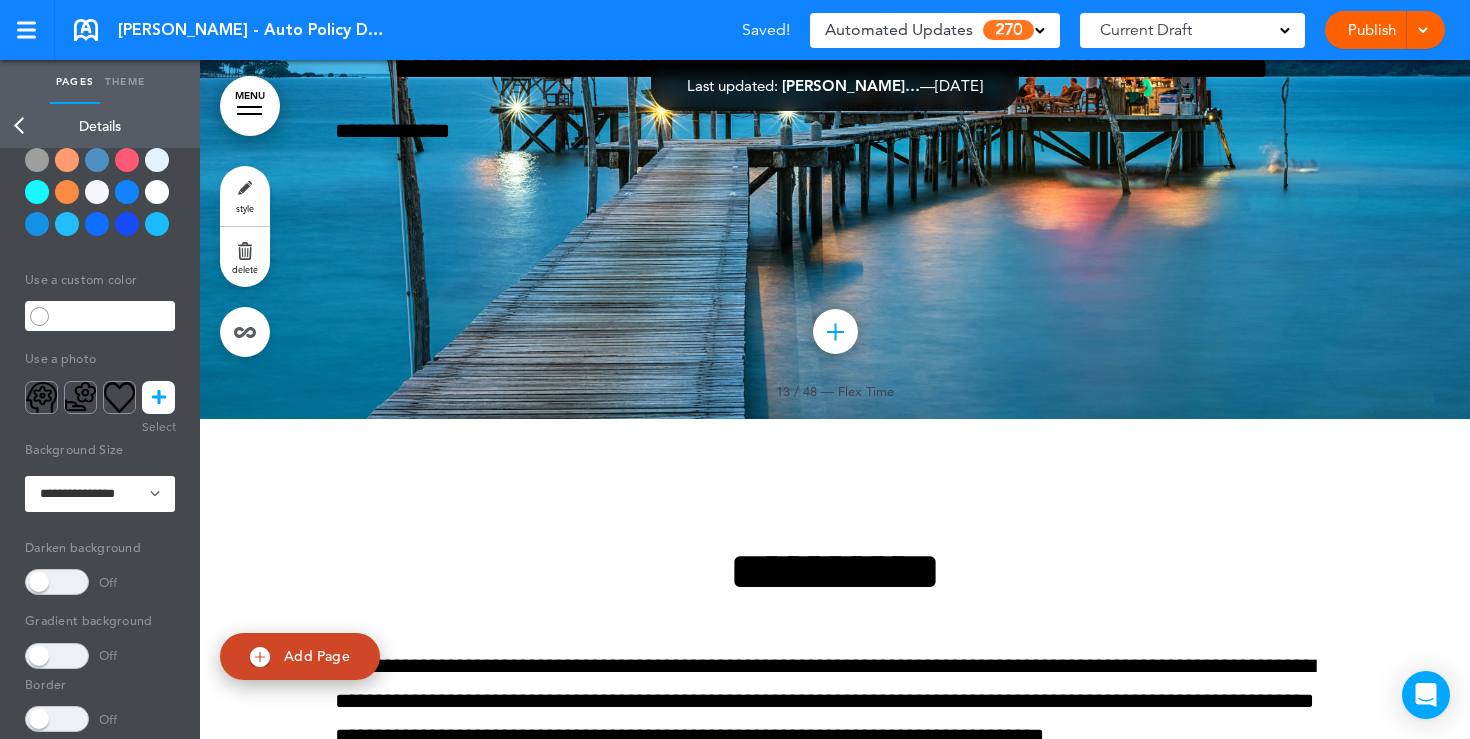 click at bounding box center [57, 582] 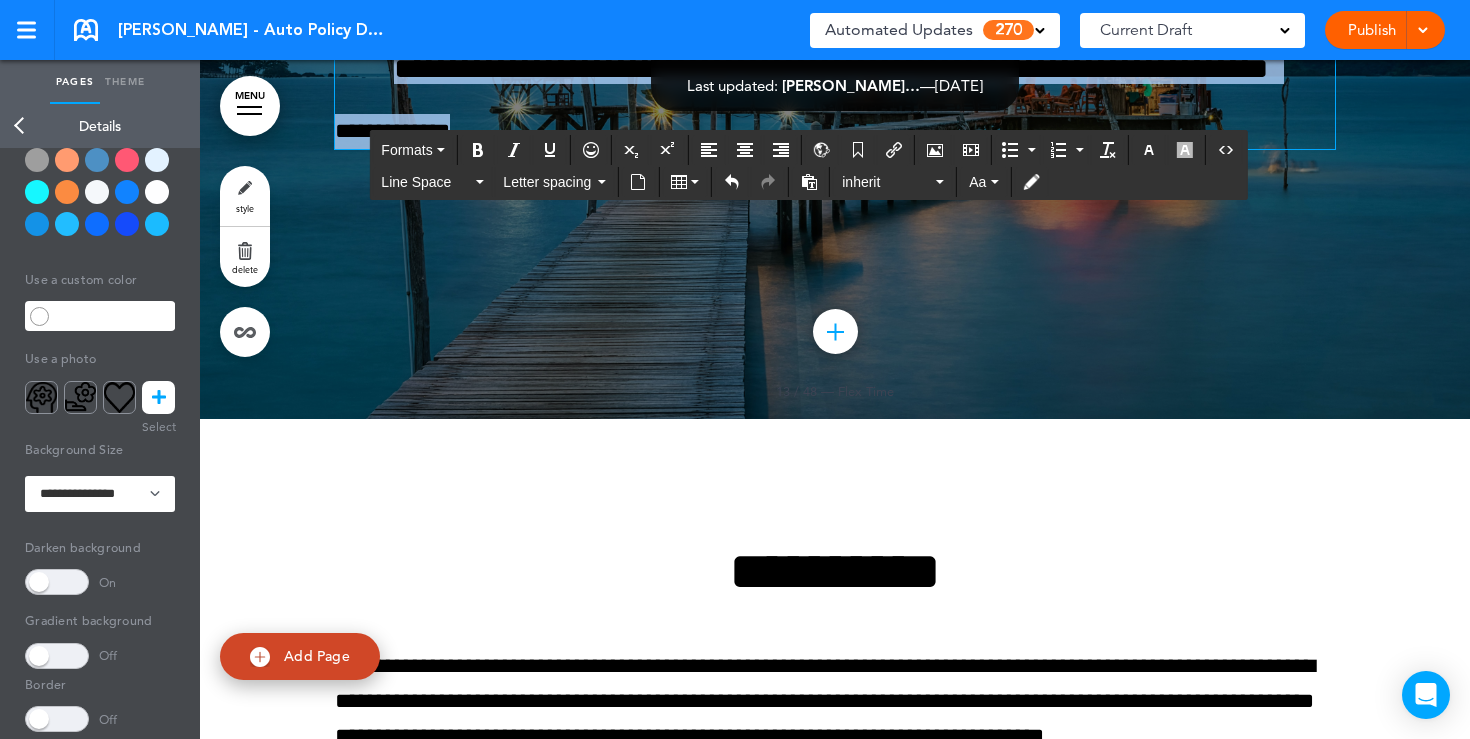 drag, startPoint x: 728, startPoint y: 494, endPoint x: 616, endPoint y: 294, distance: 229.22478 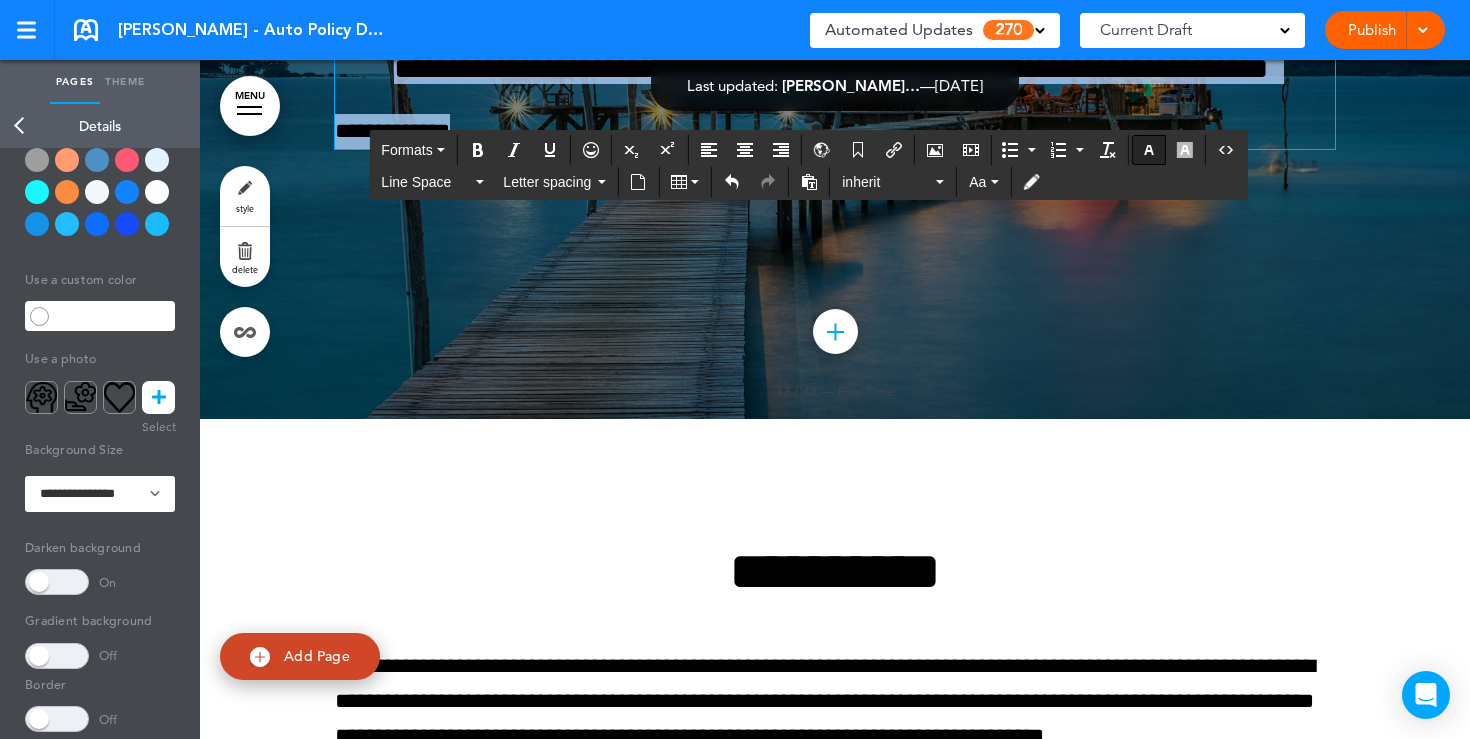 click at bounding box center (1149, 150) 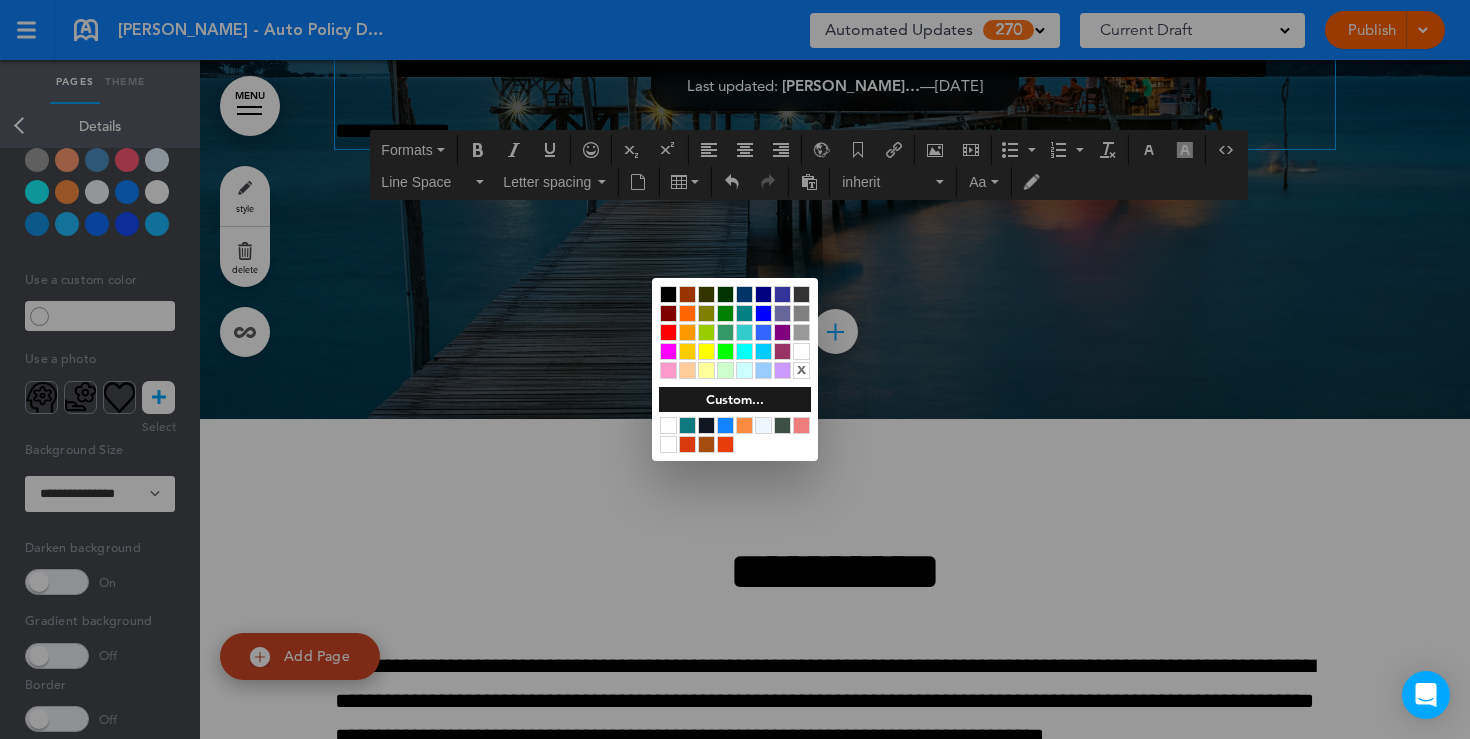 click at bounding box center [801, 351] 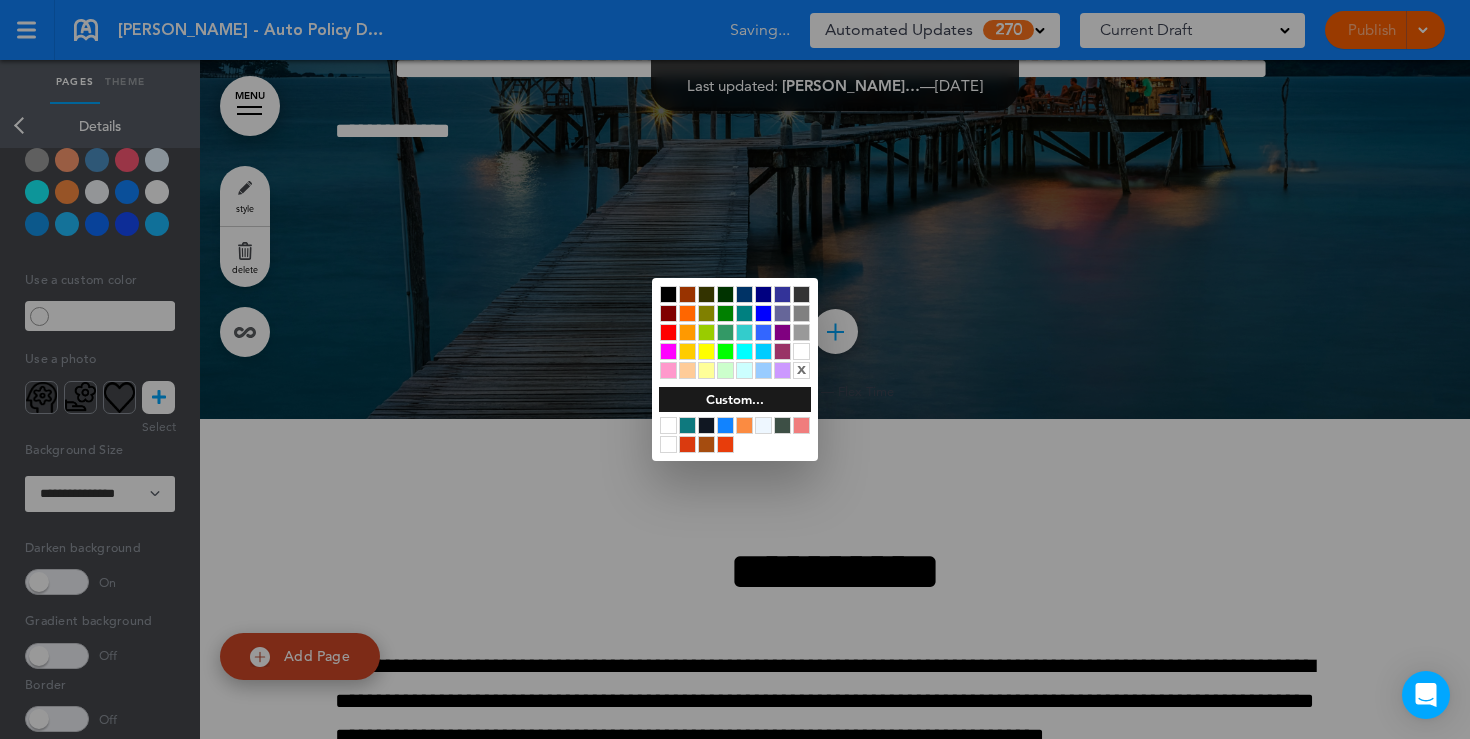 click at bounding box center (735, 369) 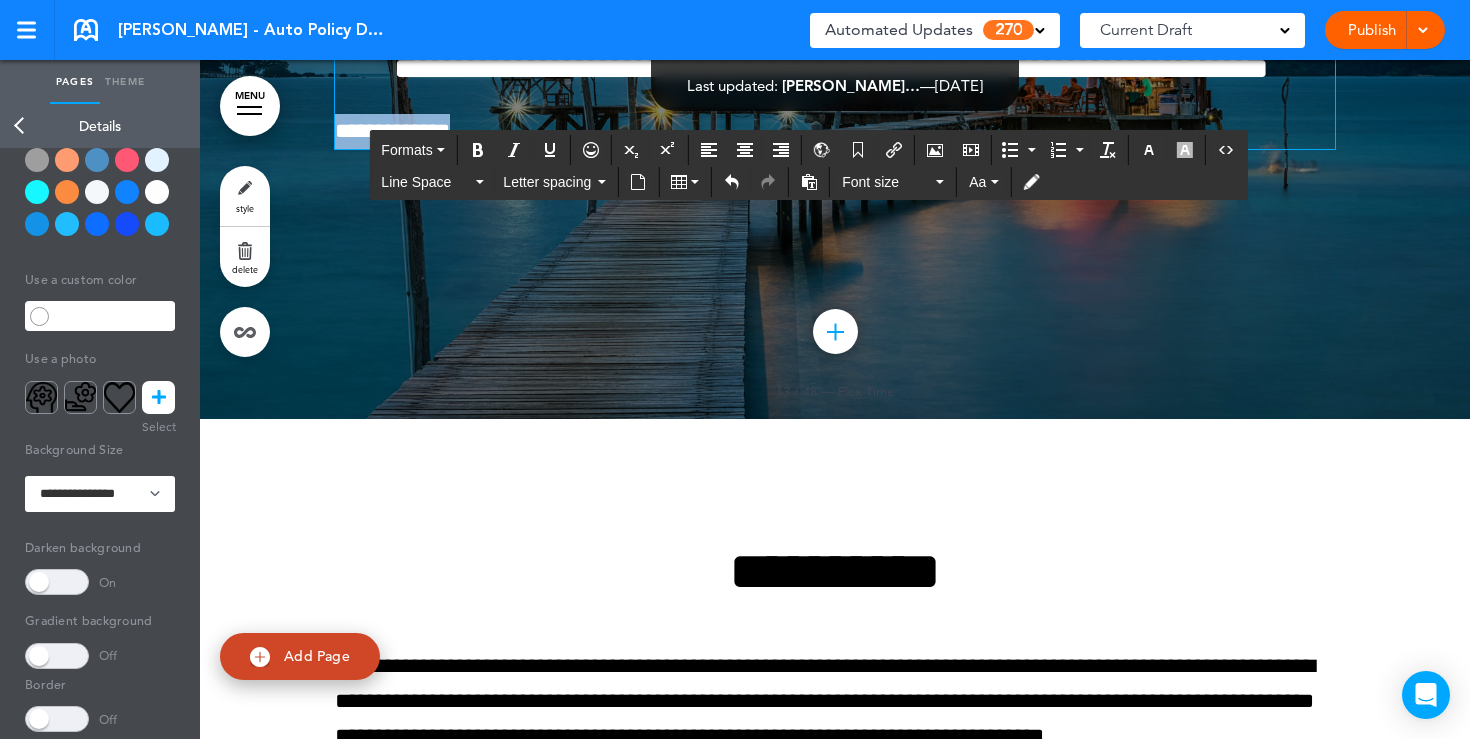 drag, startPoint x: 478, startPoint y: 502, endPoint x: 338, endPoint y: 500, distance: 140.01428 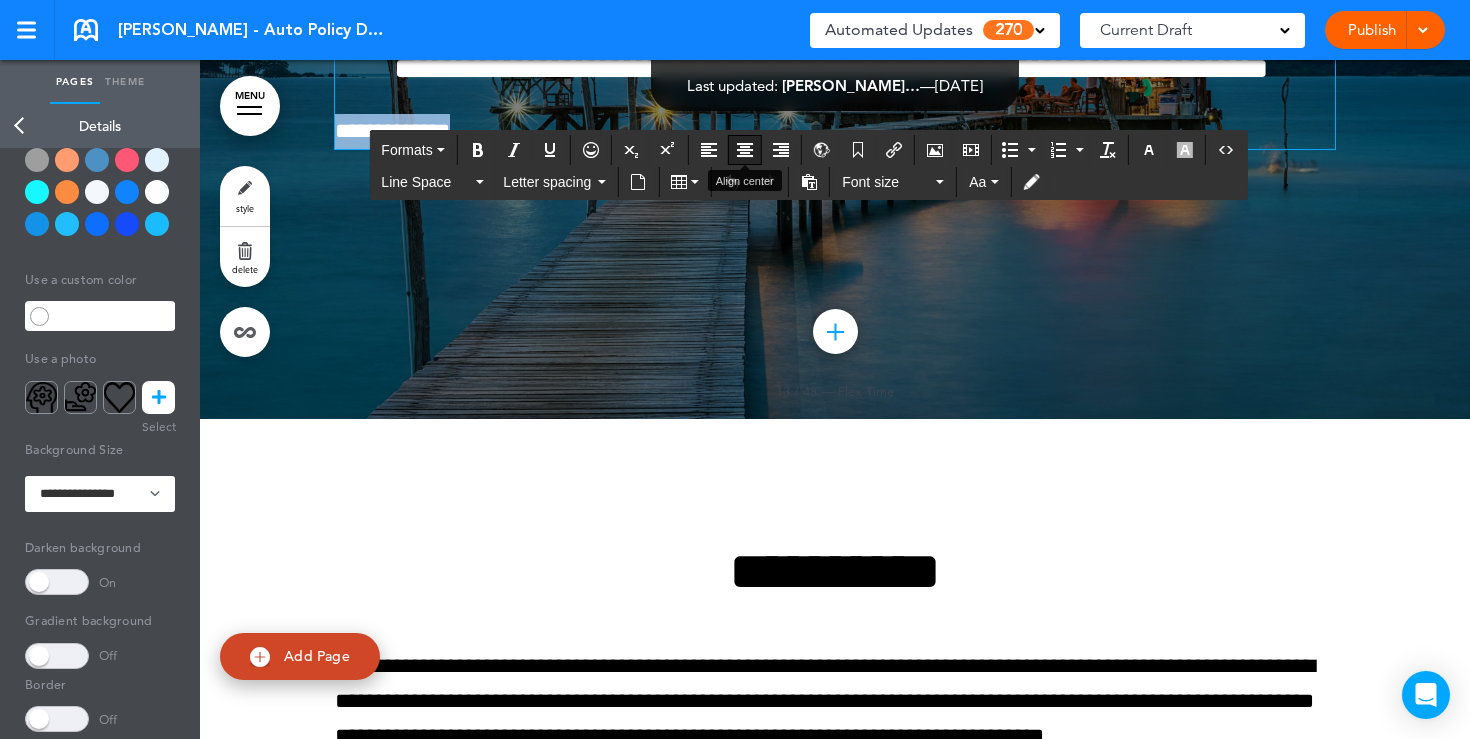 click at bounding box center [745, 150] 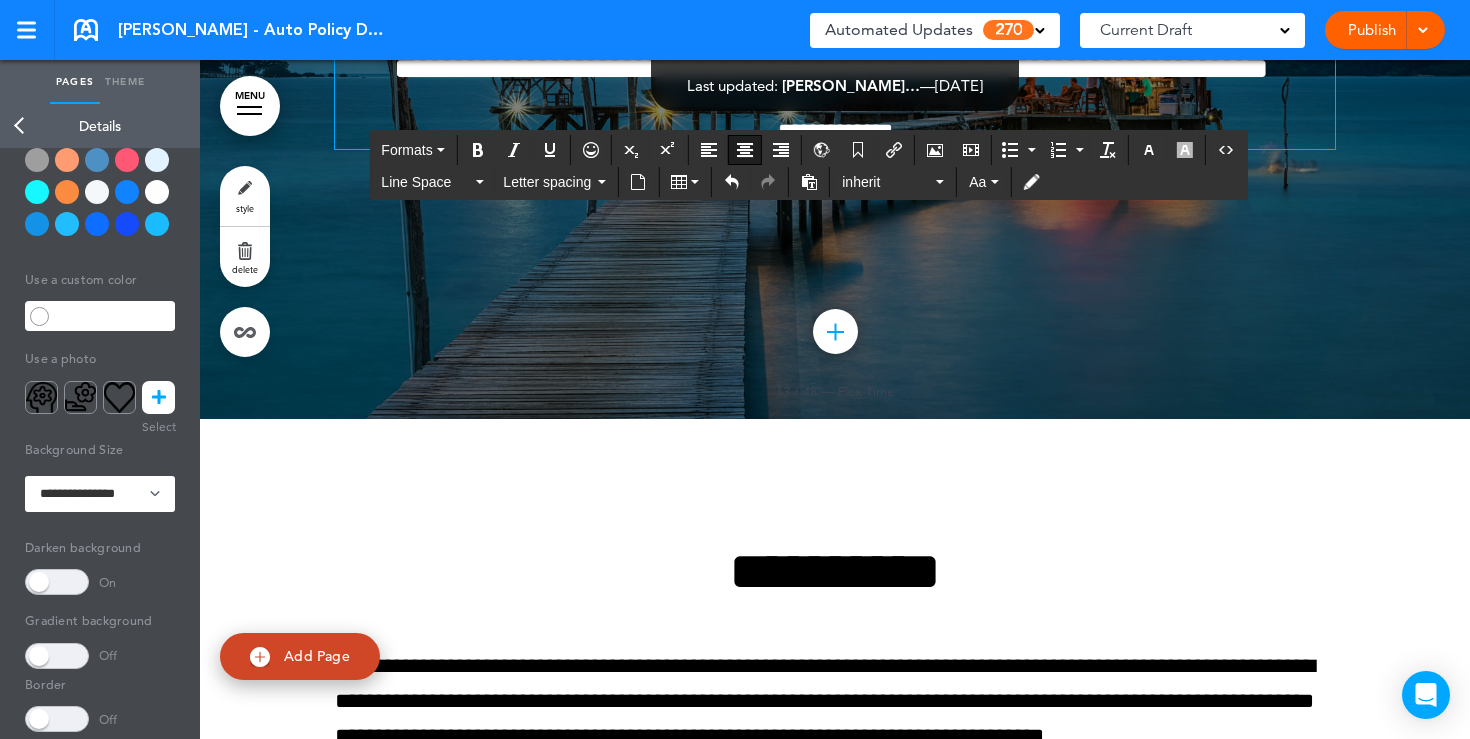 click on "**********" at bounding box center [835, 54] 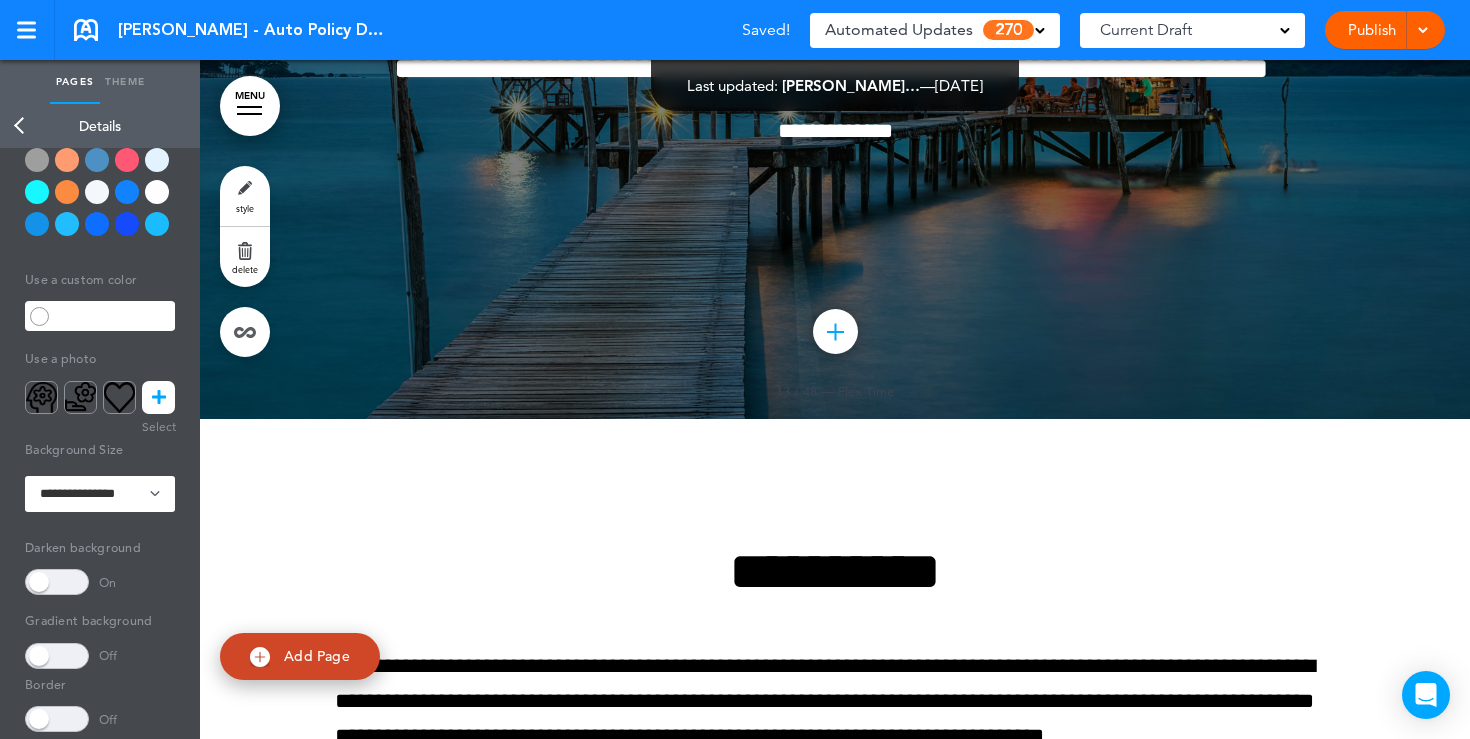 click on "Publish" at bounding box center [1371, 30] 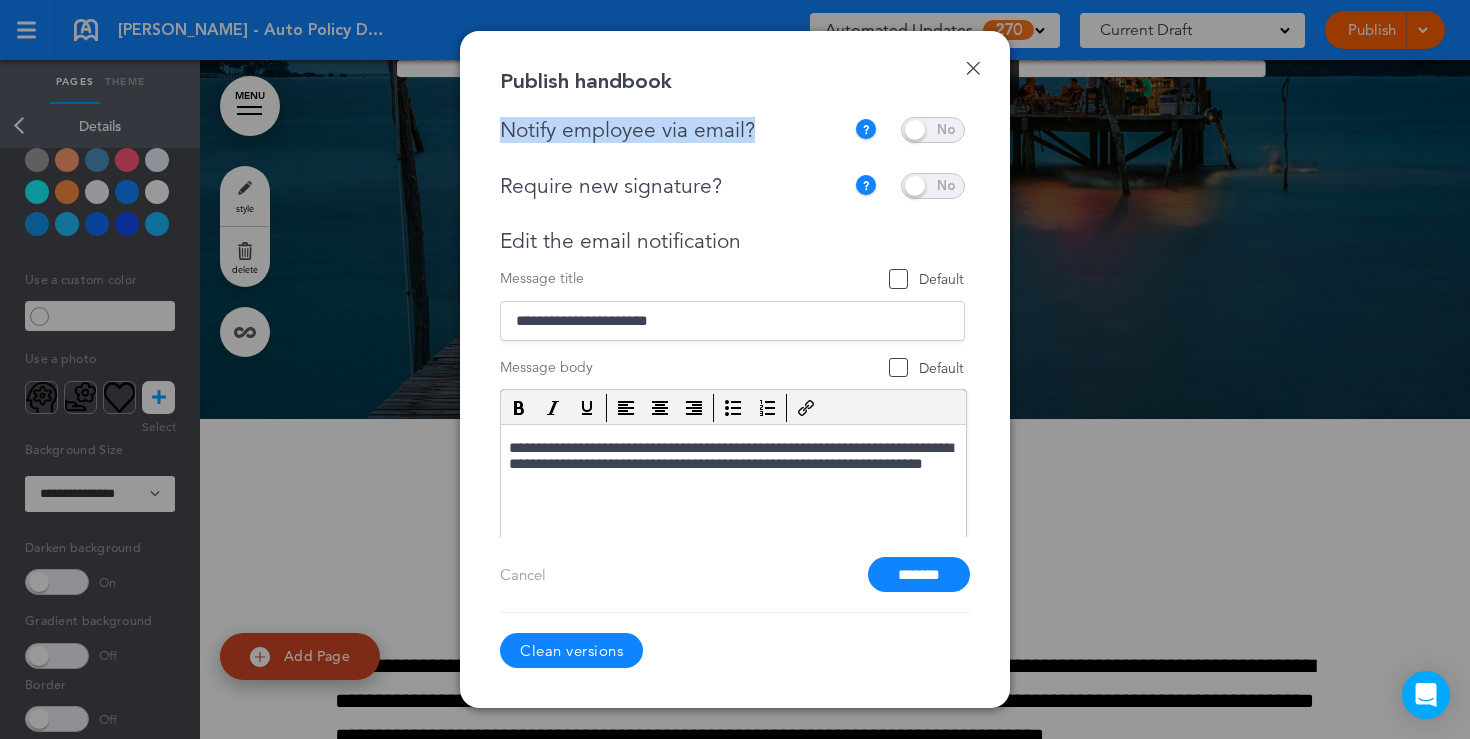 drag, startPoint x: 763, startPoint y: 133, endPoint x: 473, endPoint y: 142, distance: 290.13962 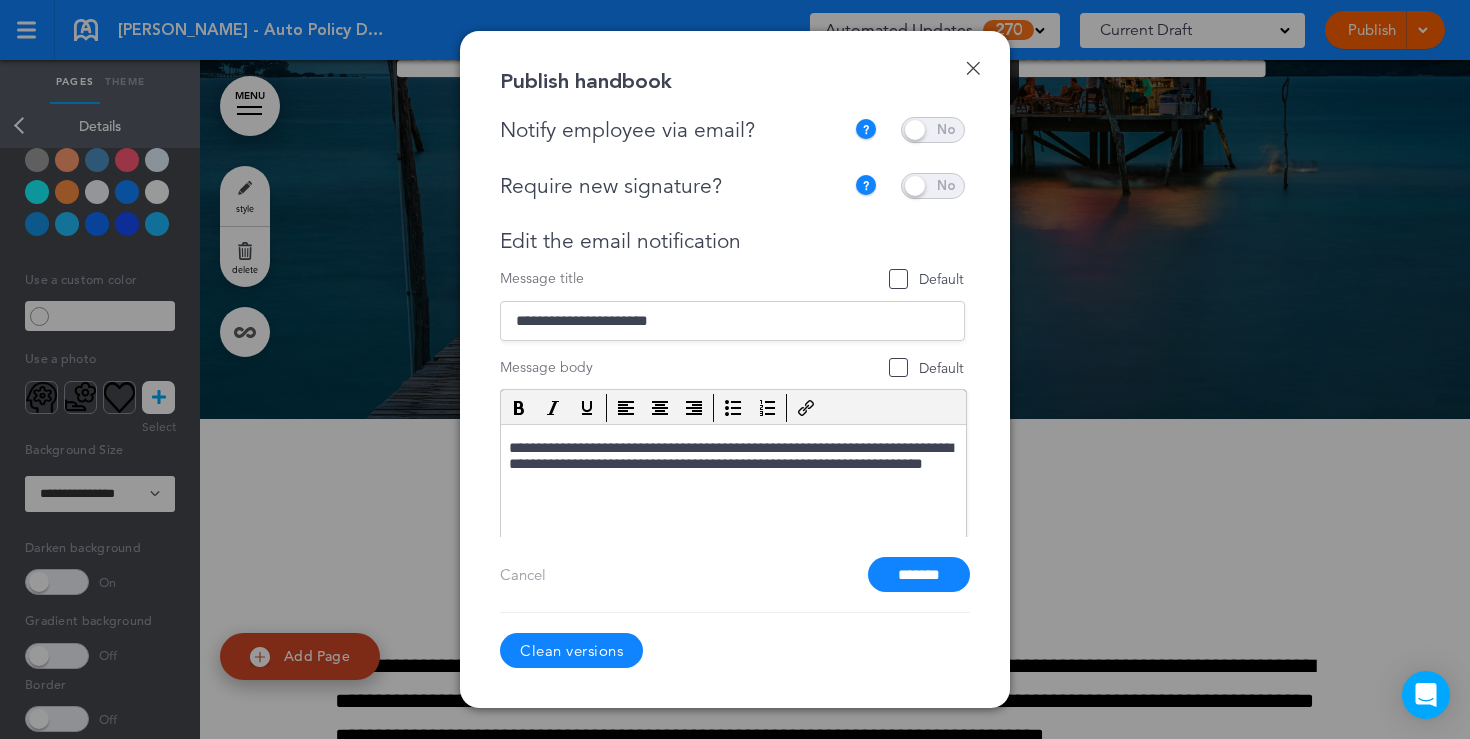 click at bounding box center [933, 130] 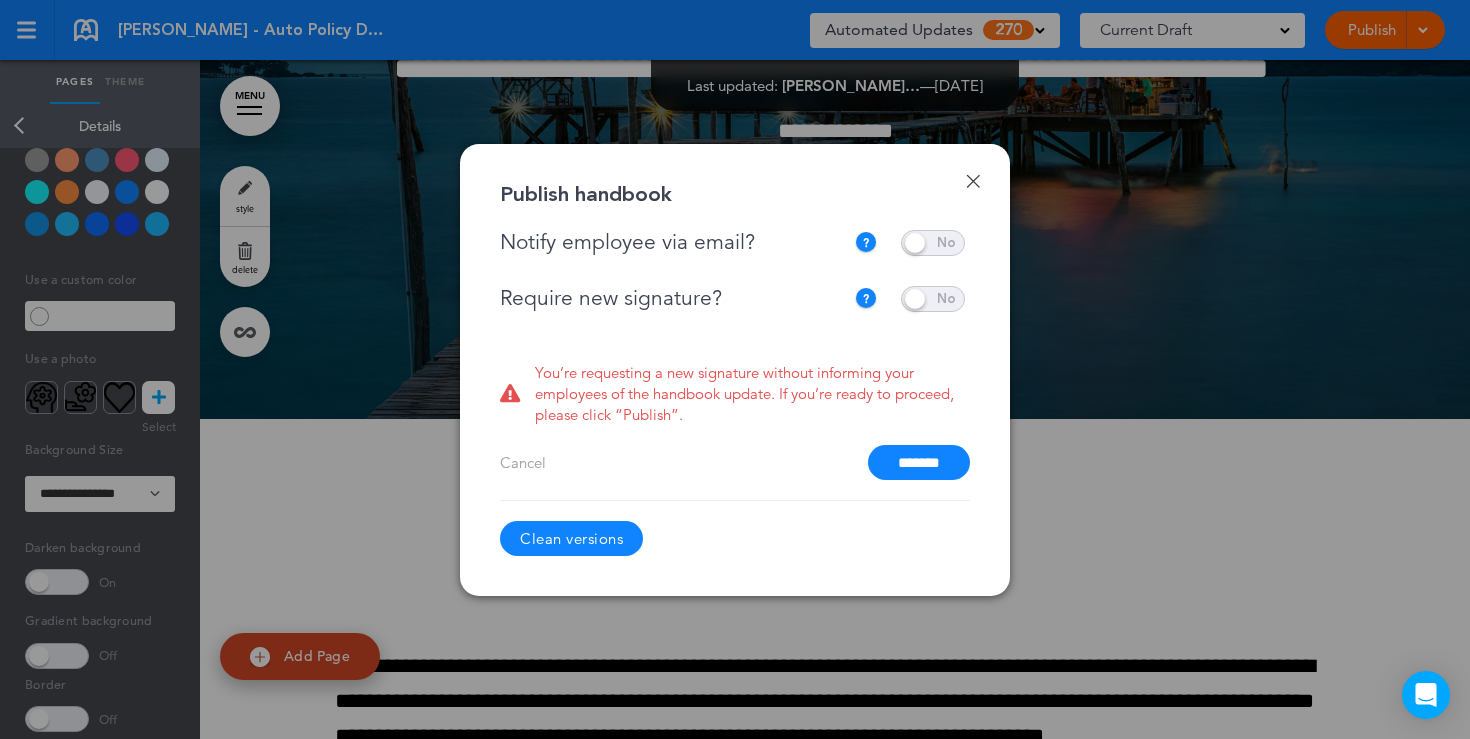 click at bounding box center [933, 243] 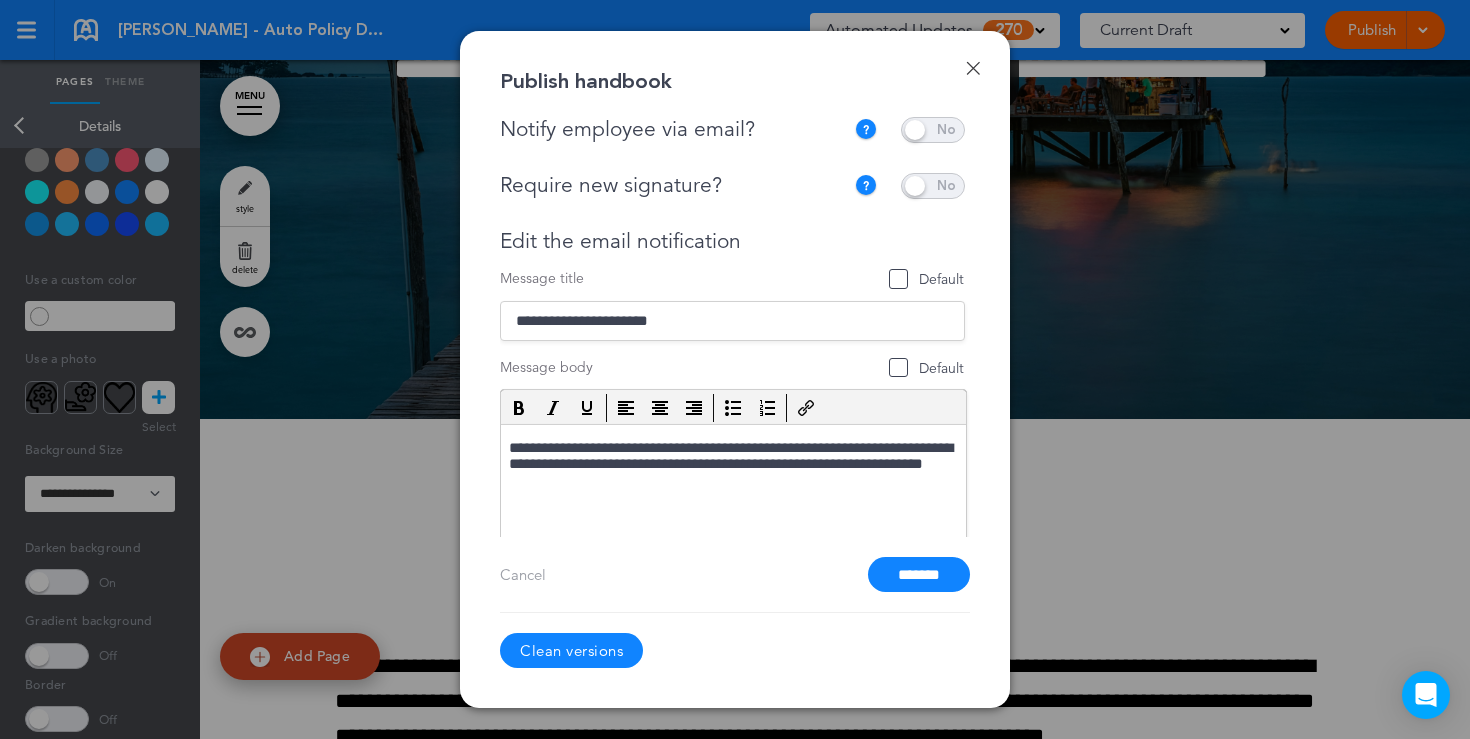 drag, startPoint x: 764, startPoint y: 200, endPoint x: 570, endPoint y: 199, distance: 194.00258 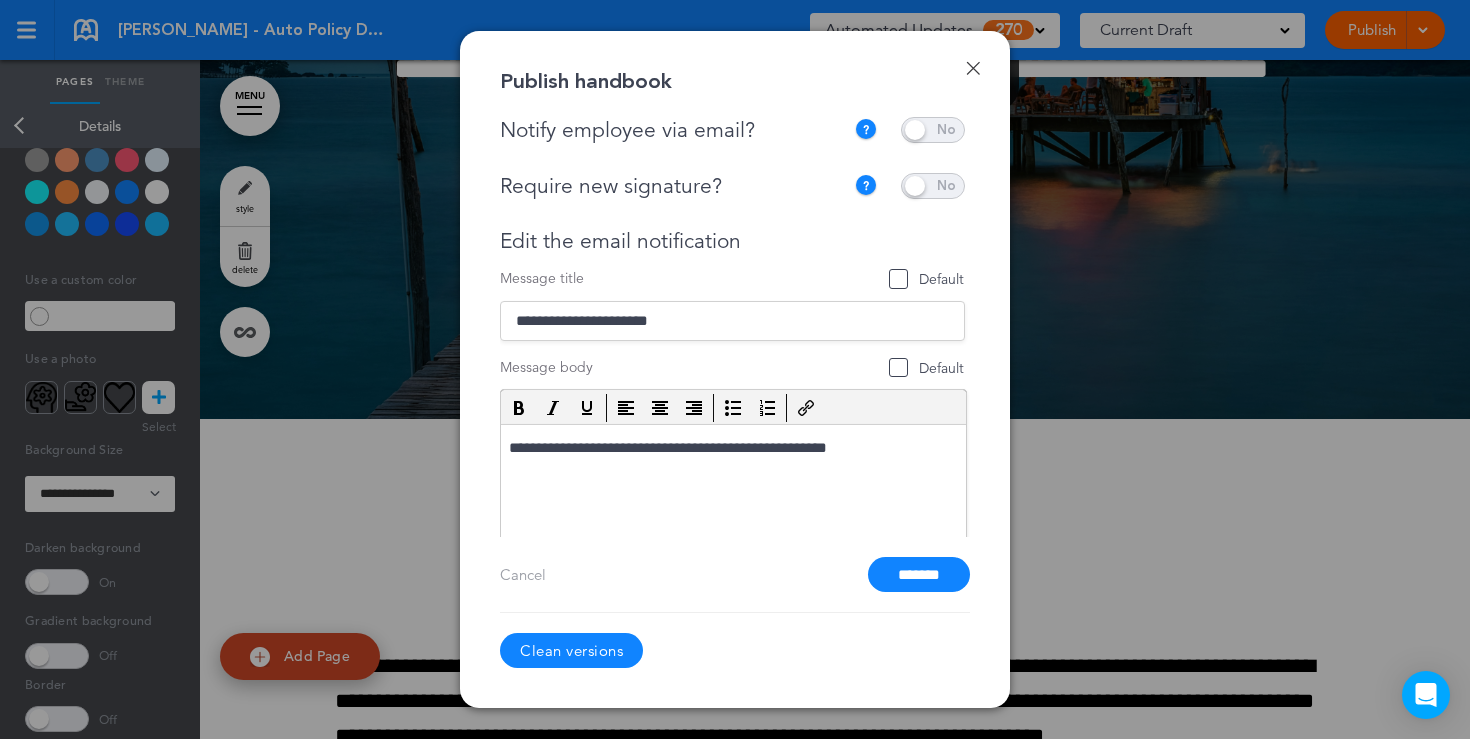 click at bounding box center (933, 186) 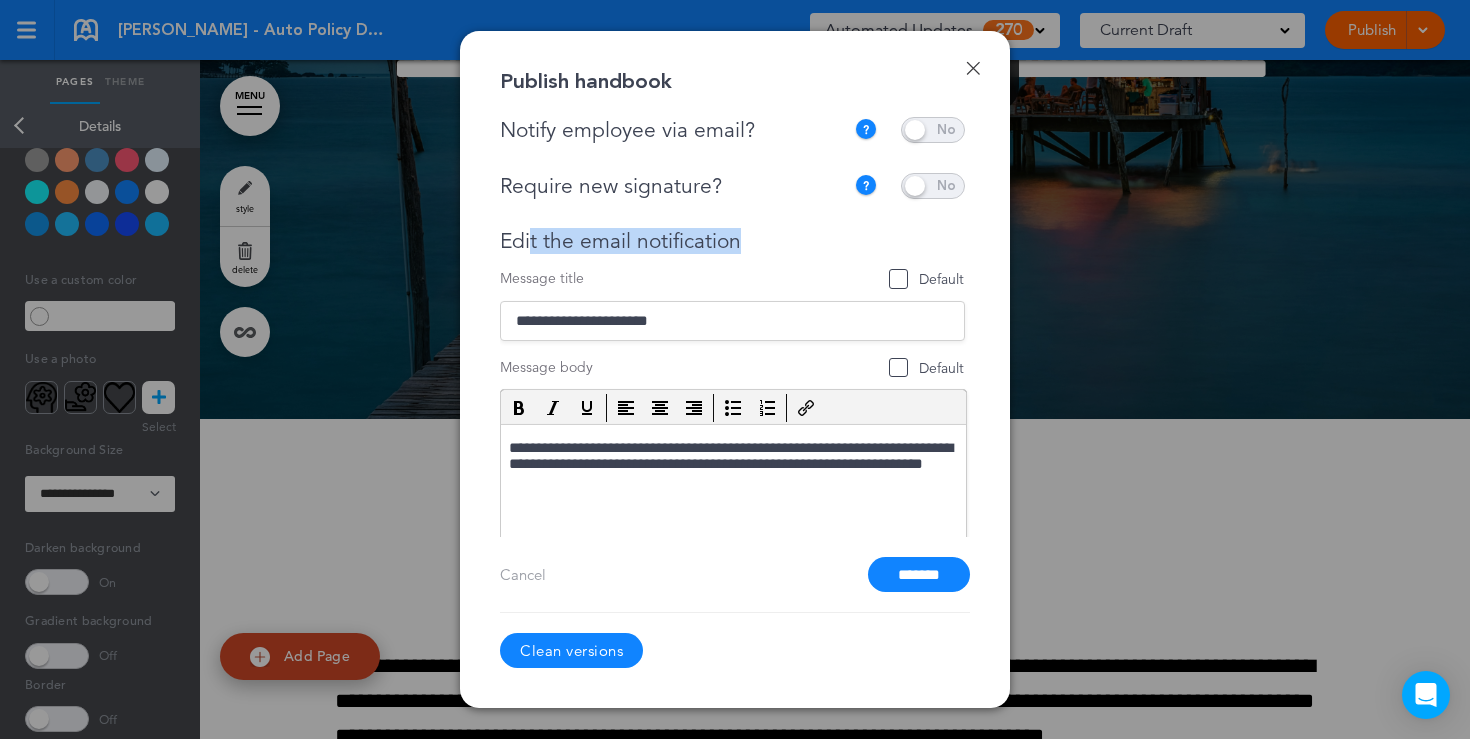 drag, startPoint x: 755, startPoint y: 248, endPoint x: 528, endPoint y: 235, distance: 227.37195 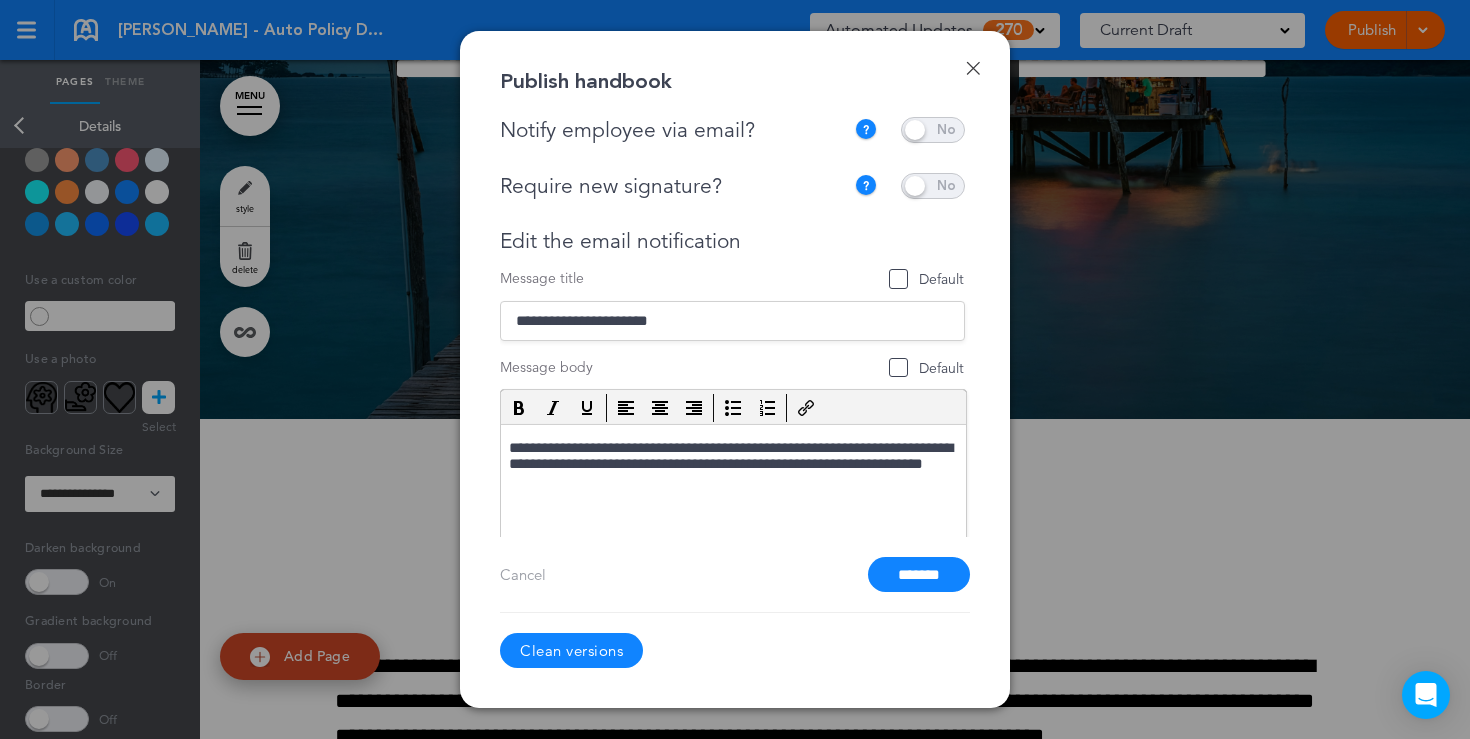 click on "**********" at bounding box center [732, 417] 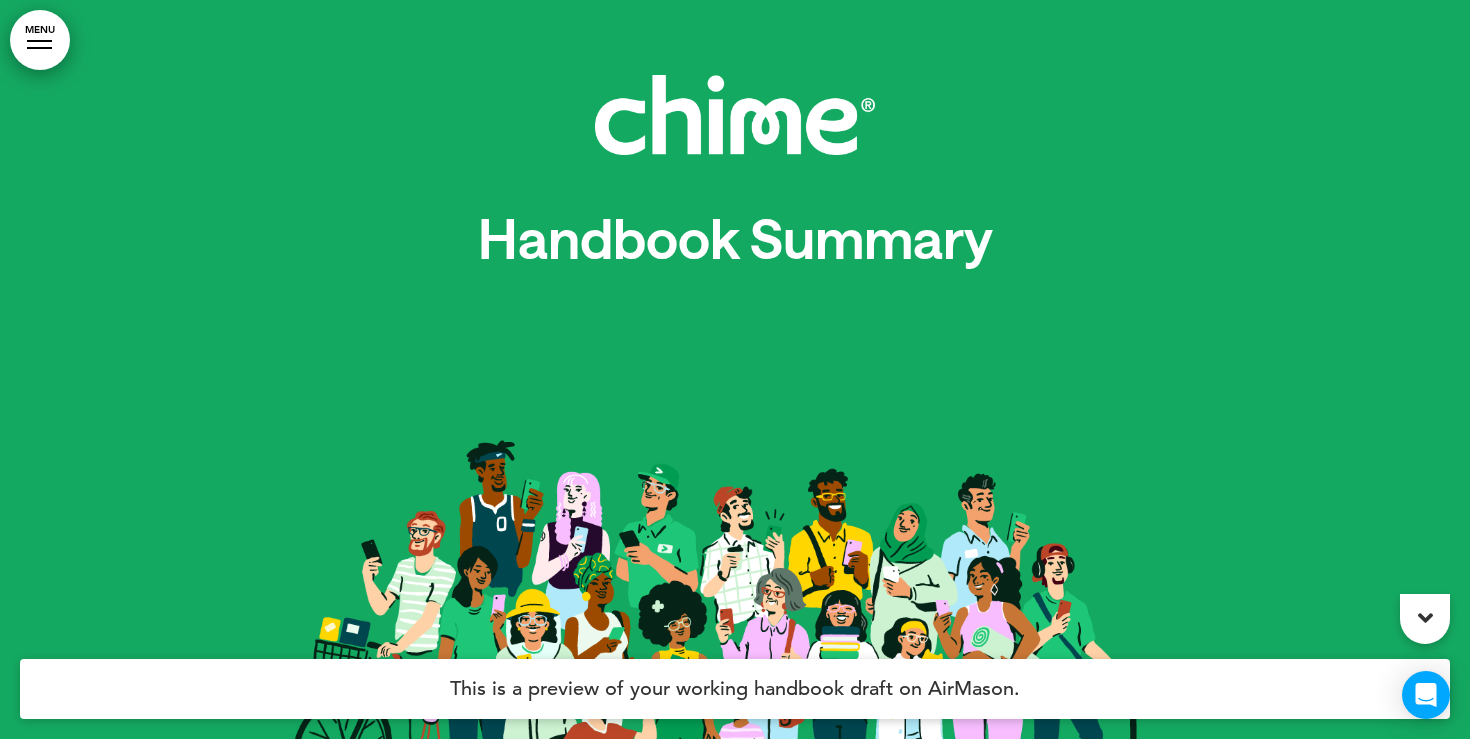scroll, scrollTop: 0, scrollLeft: 0, axis: both 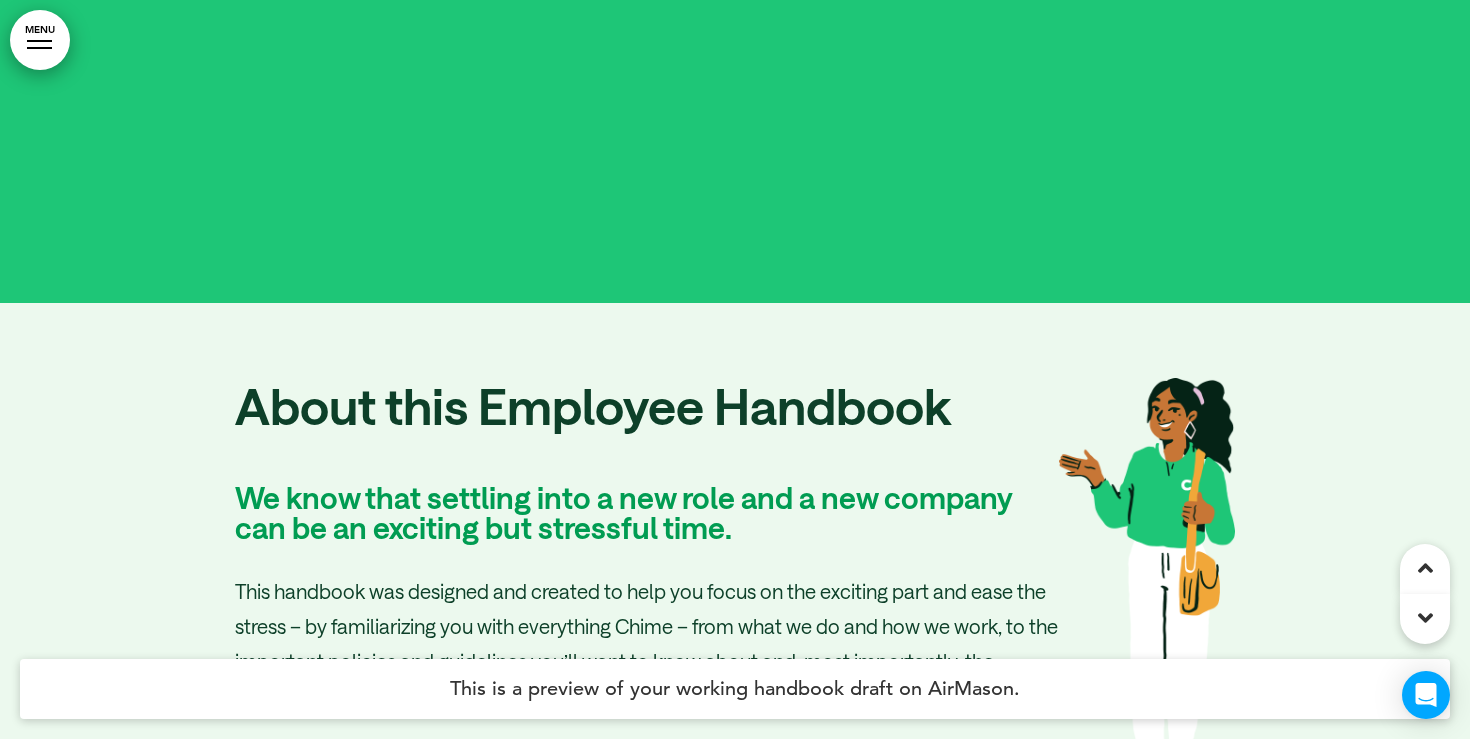 click on "MENU" at bounding box center [40, 40] 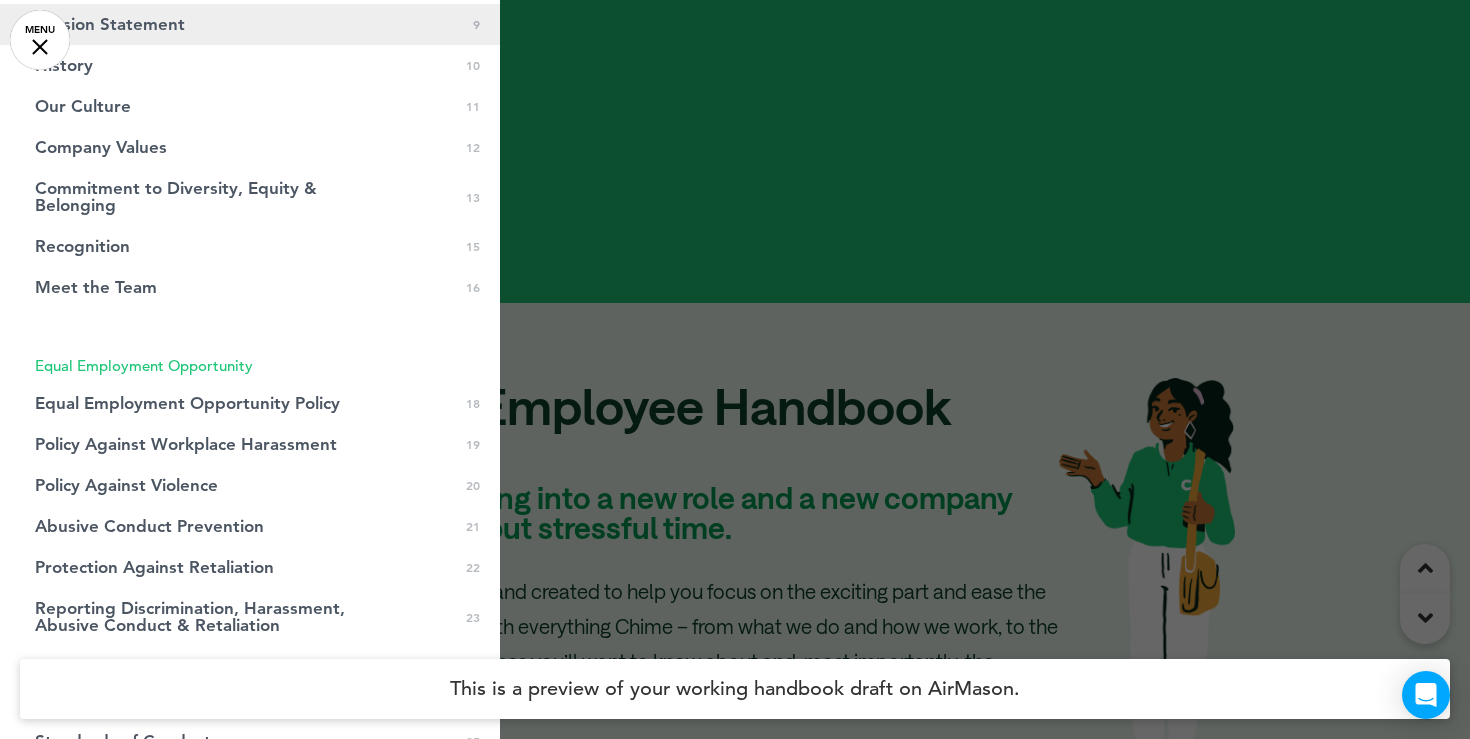 scroll, scrollTop: 451, scrollLeft: 0, axis: vertical 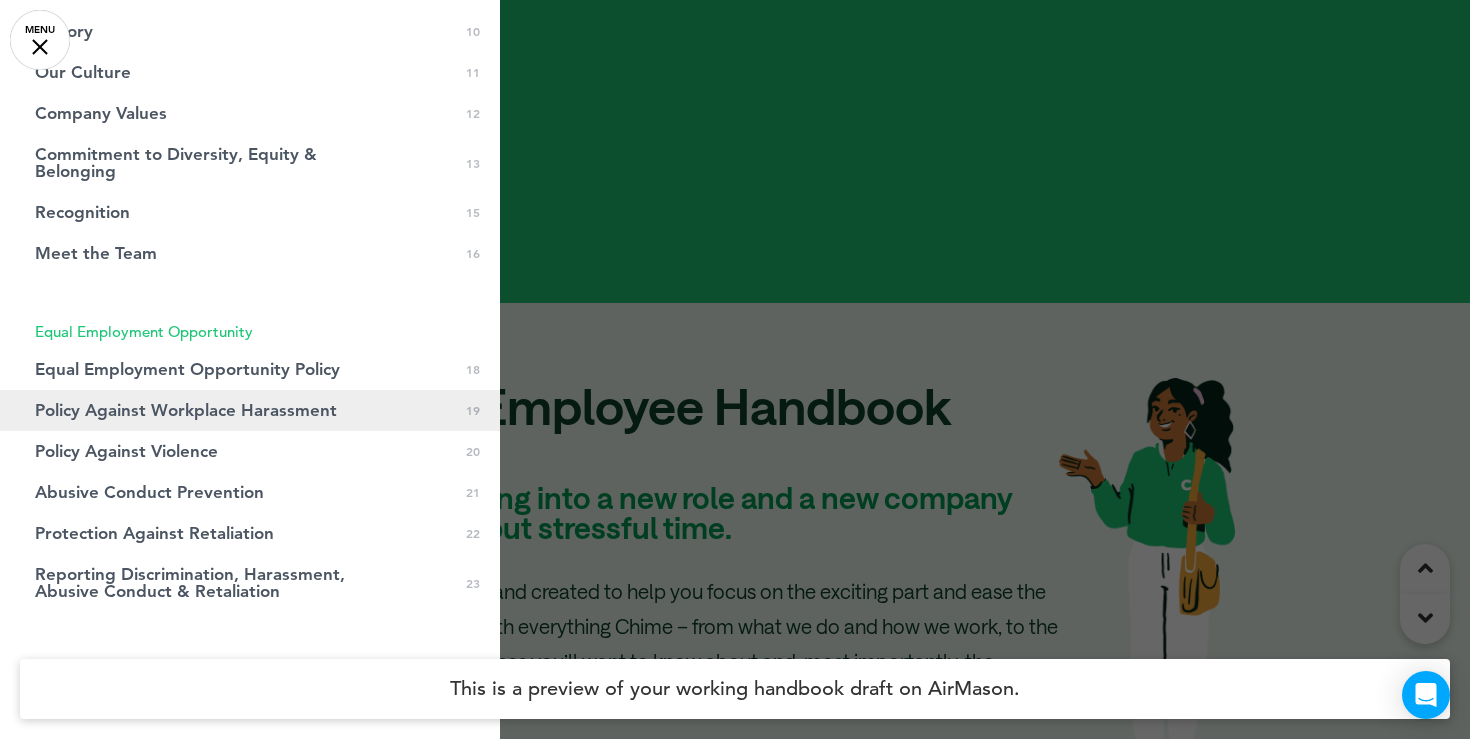 click on "Policy Against Workplace Harassment
0
19" at bounding box center [250, 410] 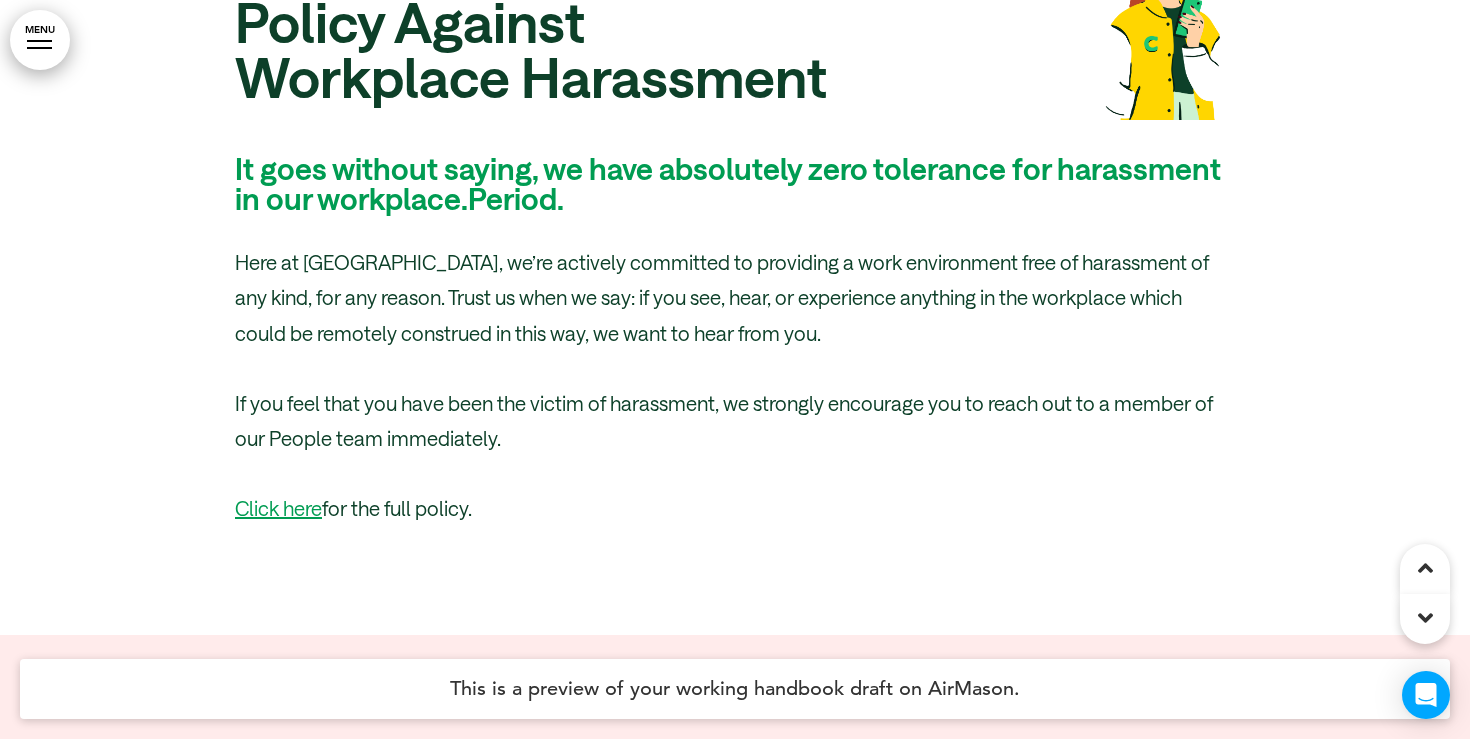 scroll, scrollTop: 28127, scrollLeft: 0, axis: vertical 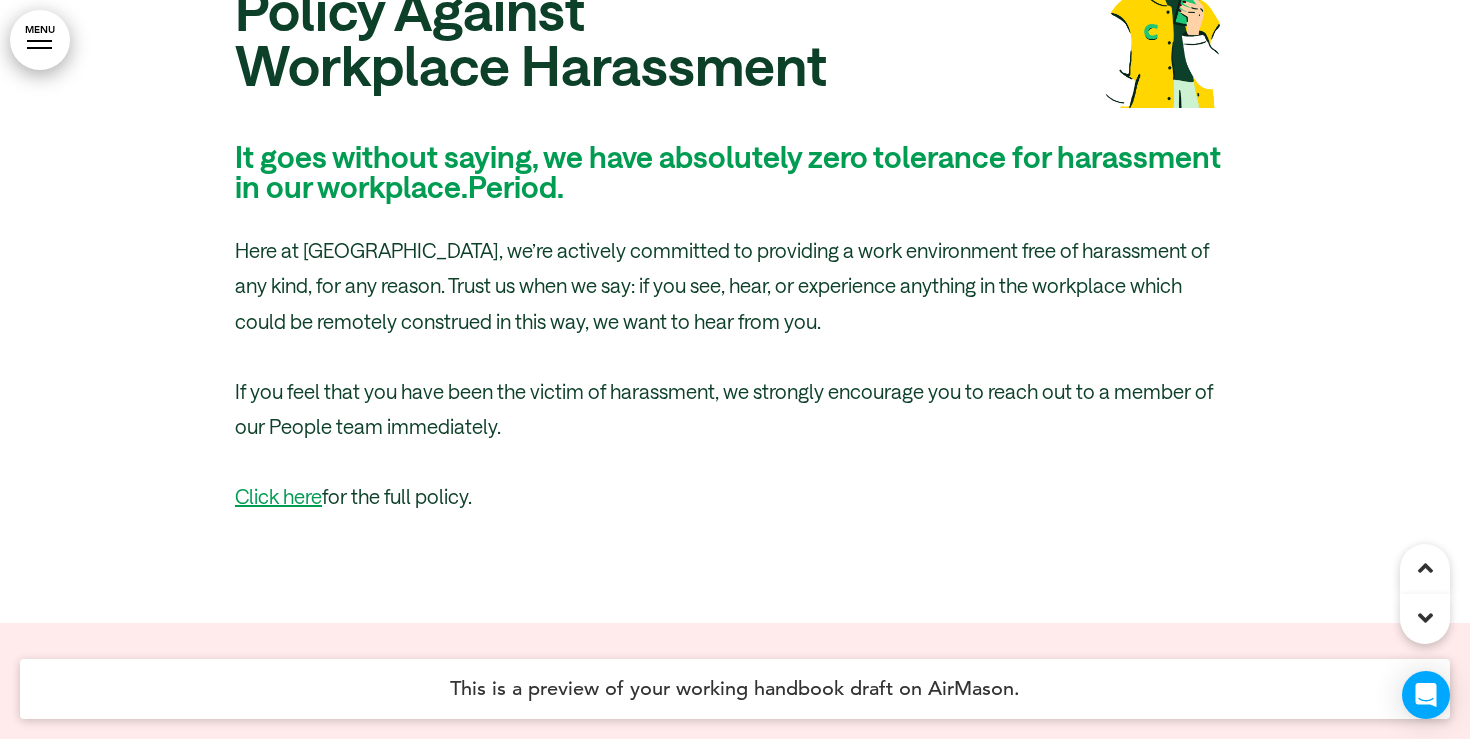 click on "MENU" at bounding box center (40, 40) 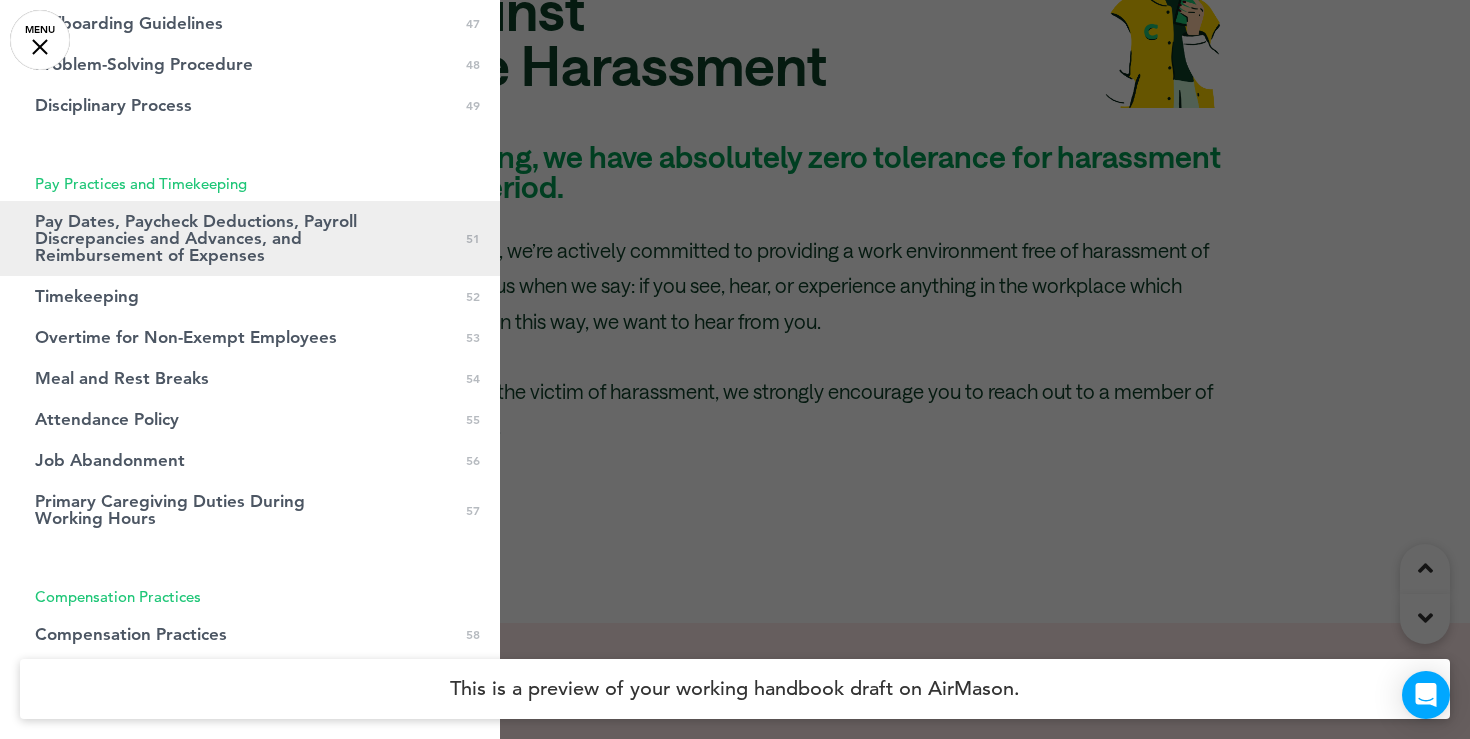 scroll, scrollTop: 2212, scrollLeft: 0, axis: vertical 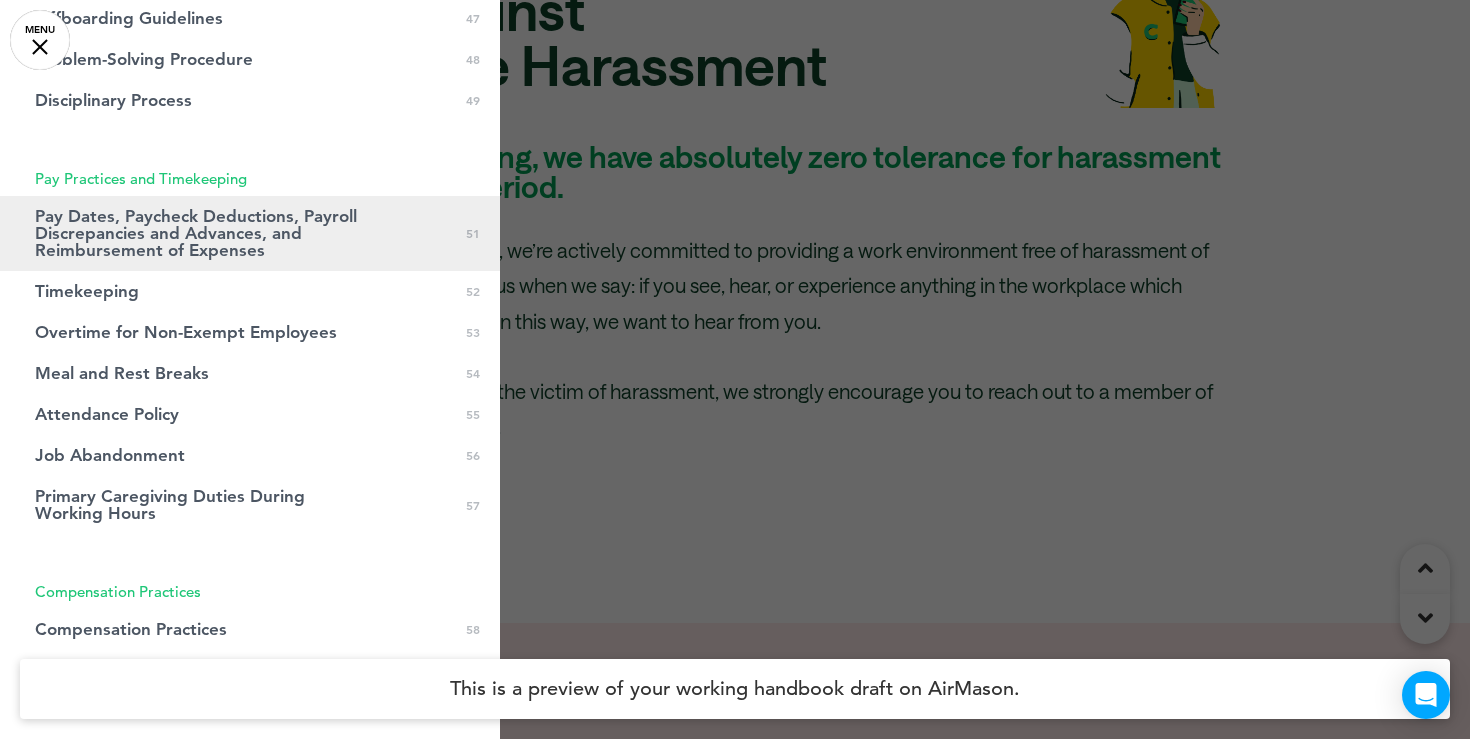 click on "Pay Dates, Paycheck Deductions, Payroll Discrepancies and Advances, and Reimbursement of Expenses" at bounding box center (200, 233) 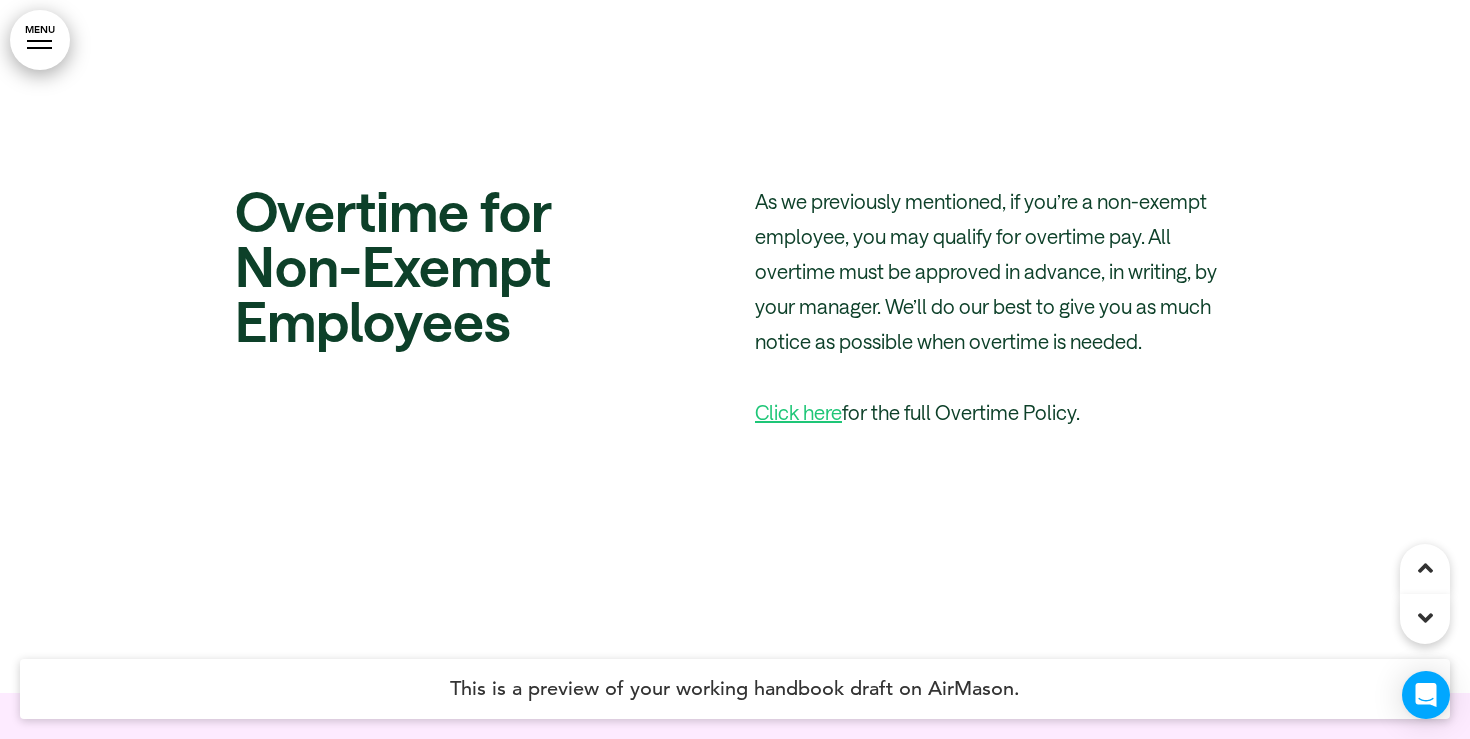 scroll, scrollTop: 55890, scrollLeft: 0, axis: vertical 